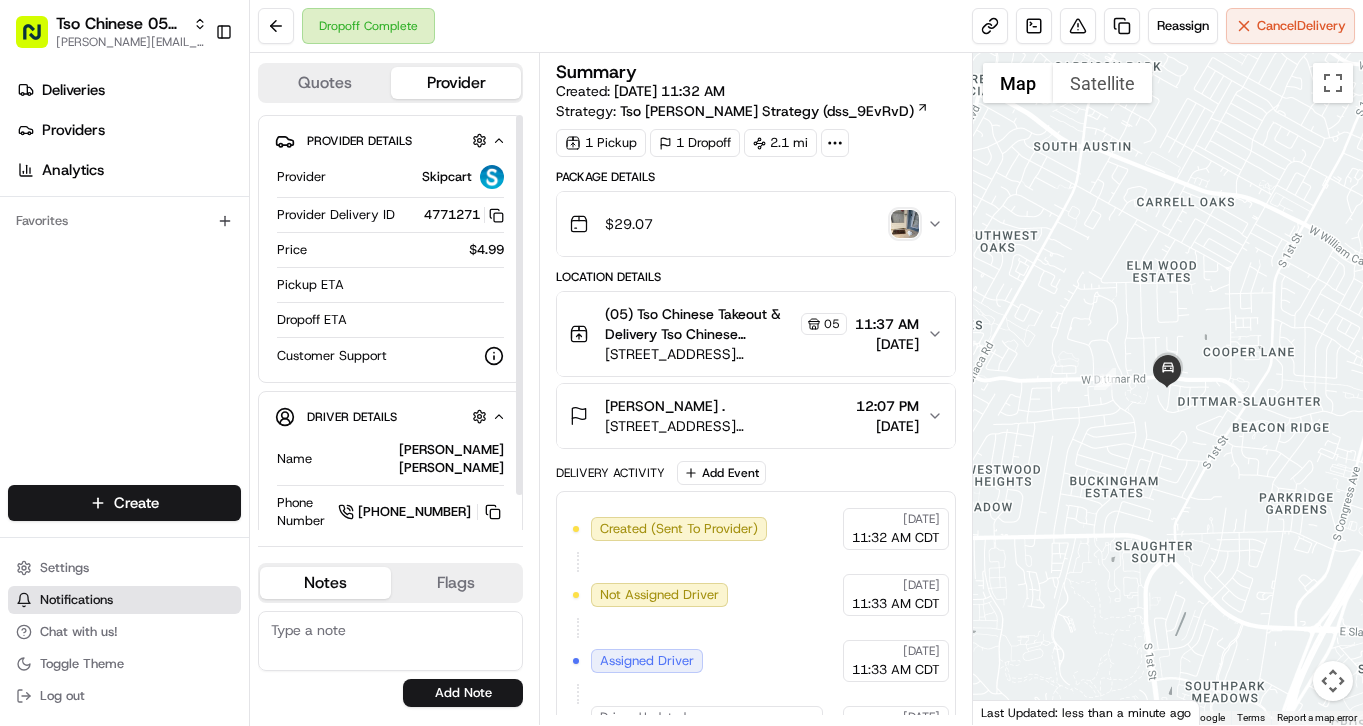 scroll, scrollTop: 0, scrollLeft: 0, axis: both 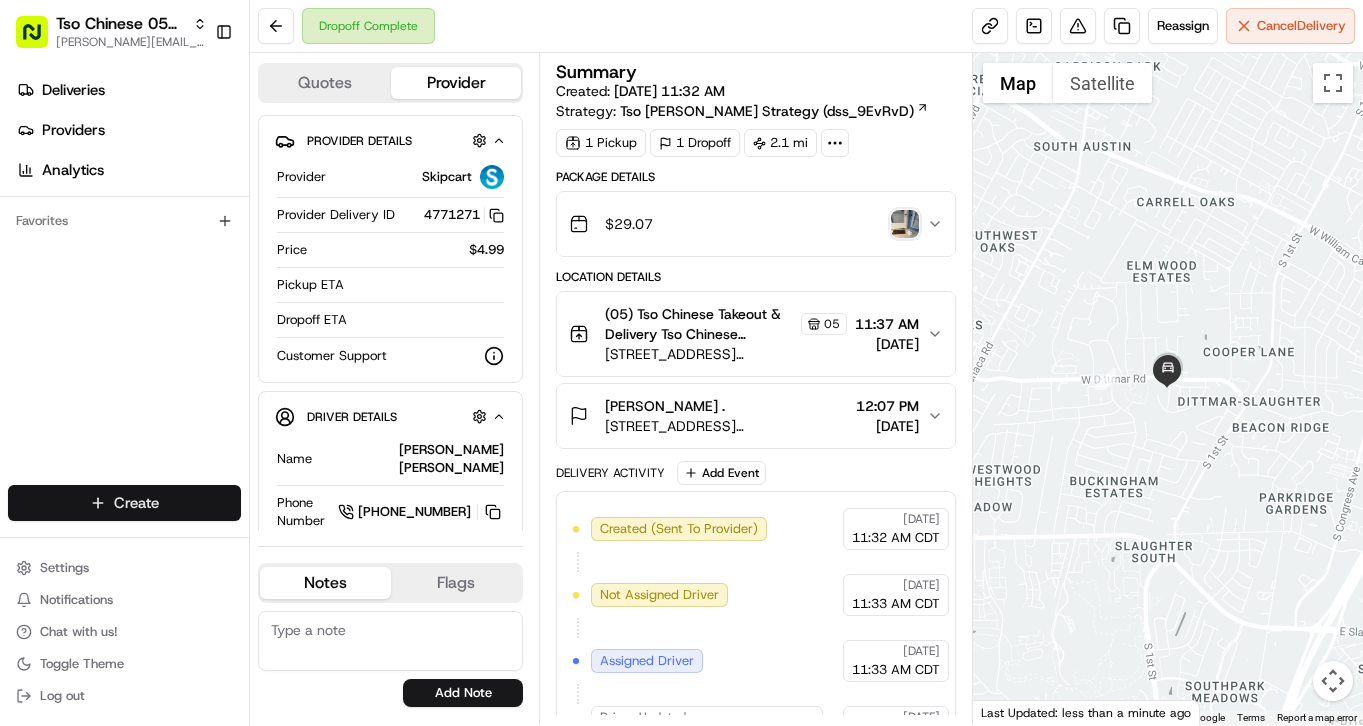 click on "Tso Chinese 05 Menchaca [EMAIL_ADDRESS][DOMAIN_NAME] Toggle Sidebar Deliveries Providers Analytics Favorites Main Menu Members & Organization Organization Users Roles Preferences Customization Tracking Orchestration Automations Dispatch Strategy Locations Pickup Locations Dropoff Locations Billing Billing Refund Requests Integrations Notification Triggers Webhooks API Keys Request Logs Create Settings Notifications Chat with us! Toggle Theme Log out Dropoff Complete Reassign Cancel  Delivery Quotes Provider Provider Details Hidden ( 1 ) Provider Skipcart   Provider Delivery ID 4771271 Copy  4771271 Price $4.99 Pickup ETA Dropoff ETA Customer Support Driver Details Hidden ( 10 ) Name [PERSON_NAME] [PERSON_NAME] Phone Number [PHONE_NUMBER] Tip $2.00 Notes Flags [PERSON_NAME][EMAIL_ADDRESS][DOMAIN_NAME] [PERSON_NAME][EMAIL_ADDRESS][DOMAIN_NAME] [PERSON_NAME][EMAIL_ADDRESS][DOMAIN_NAME] [PERSON_NAME][EMAIL_ADDRESS][DOMAIN_NAME] [EMAIL_ADDRESS][DOMAIN_NAME] [EMAIL_ADDRESS][DOMAIN_NAME] [EMAIL_ADDRESS][DOMAIN_NAME] [PERSON_NAME][DOMAIN_NAME][EMAIL_ADDRESS][PERSON_NAME][DOMAIN_NAME] [PERSON_NAME][EMAIL_ADDRESS][DOMAIN_NAME] [PERSON_NAME][EMAIL_ADDRESS][DOMAIN_NAME] [EMAIL_ADDRESS][DOMAIN_NAME]" at bounding box center [681, 363] 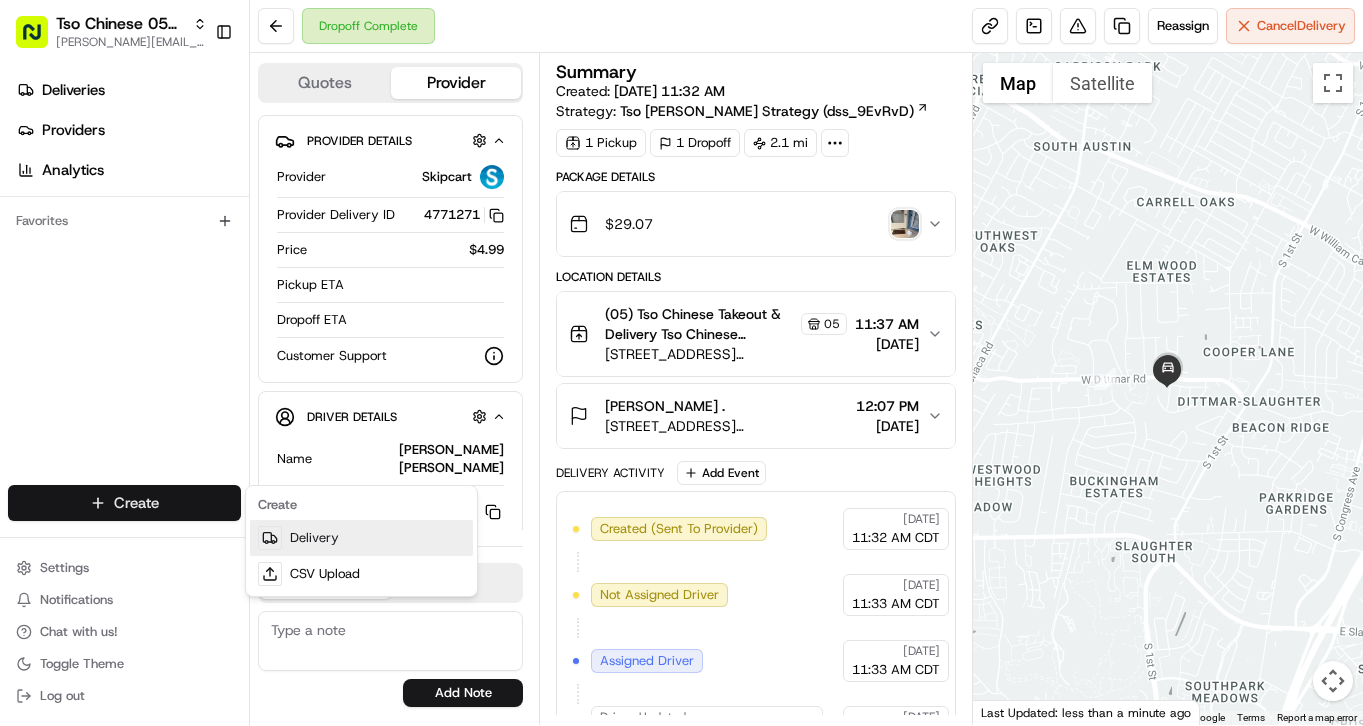click on "Delivery" at bounding box center (361, 538) 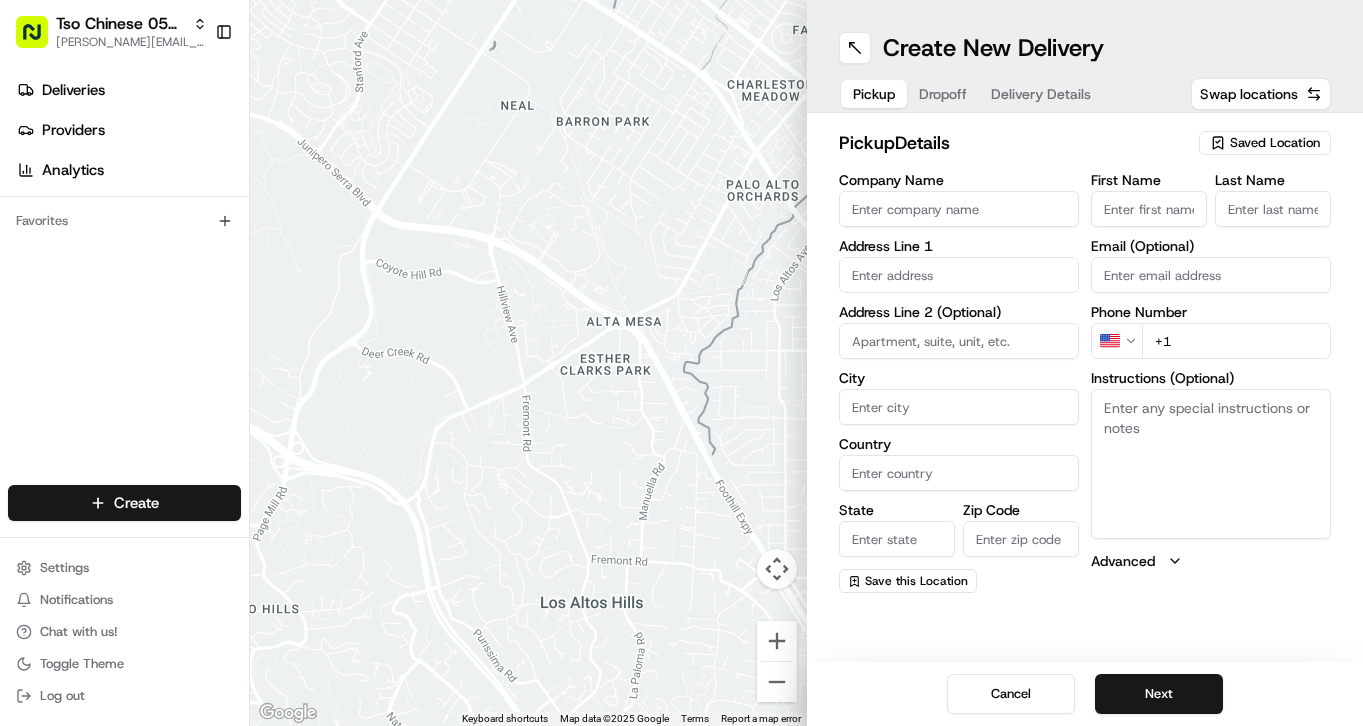 click on "Saved Location" at bounding box center (1275, 143) 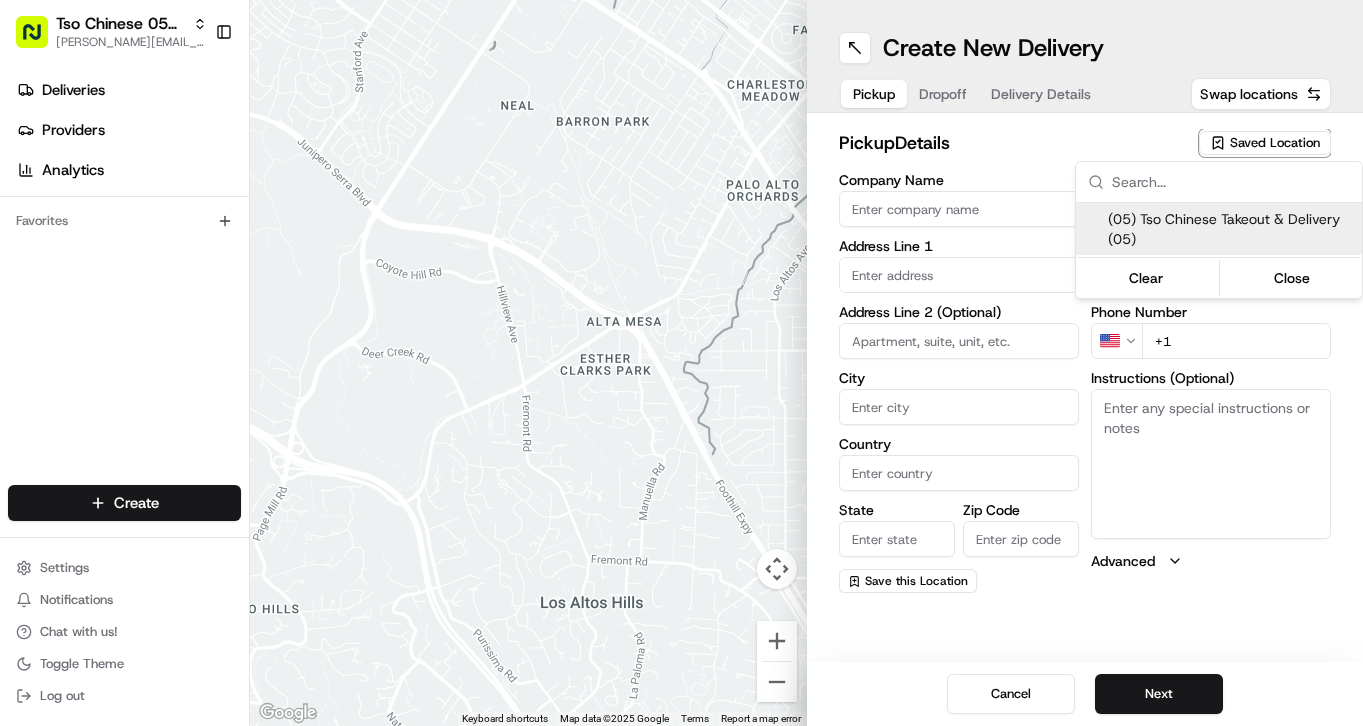 click on "(05) Tso Chinese Takeout & Delivery (05)" at bounding box center (1231, 229) 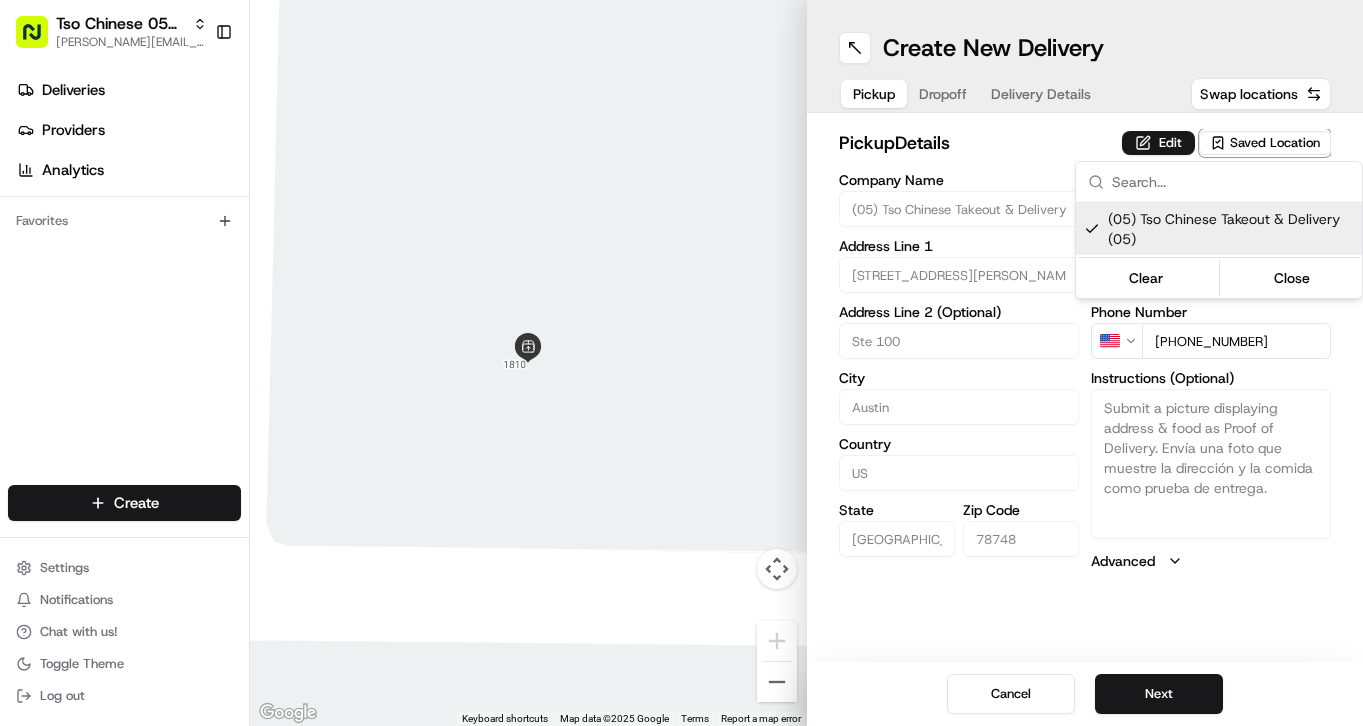 click on "Tso Chinese 05 Menchaca [EMAIL_ADDRESS][DOMAIN_NAME] Toggle Sidebar Deliveries Providers Analytics Favorites Main Menu Members & Organization Organization Users Roles Preferences Customization Tracking Orchestration Automations Dispatch Strategy Locations Pickup Locations Dropoff Locations Billing Billing Refund Requests Integrations Notification Triggers Webhooks API Keys Request Logs Create Settings Notifications Chat with us! Toggle Theme Log out ← Move left → Move right ↑ Move up ↓ Move down + Zoom in - Zoom out Home Jump left by 75% End Jump right by 75% Page Up Jump up by 75% Page Down Jump down by 75% Keyboard shortcuts Map Data Map data ©2025 Google Map data ©2025 Google 2 m  Click to toggle between metric and imperial units Terms Report a map error Create New Delivery Pickup Dropoff Delivery Details Swap locations pickup  Details  Edit Saved Location Company Name (05) Tso Chinese Takeout & Delivery Address Line 1 [GEOGRAPHIC_DATA][PERSON_NAME] Address Line 2 (Optional) [GEOGRAPHIC_DATA] [GEOGRAPHIC_DATA]" at bounding box center (681, 363) 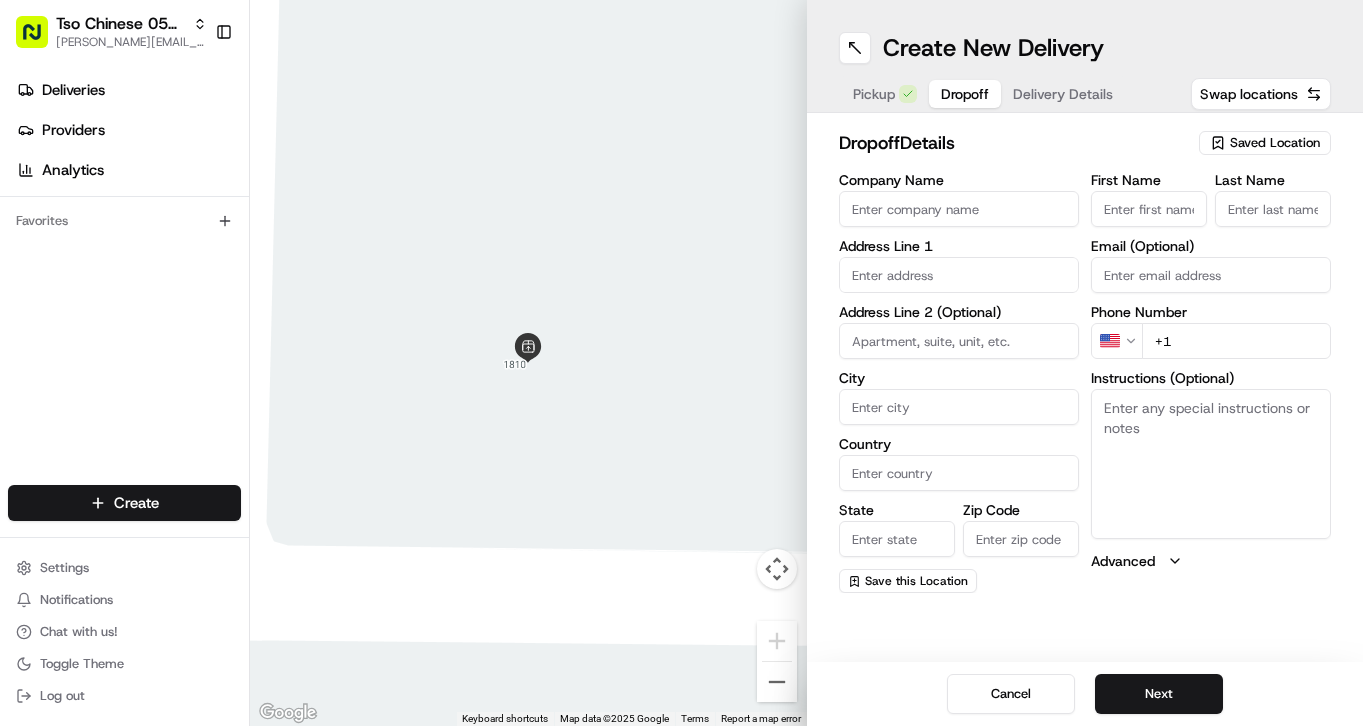 click on "Dropoff" at bounding box center [965, 94] 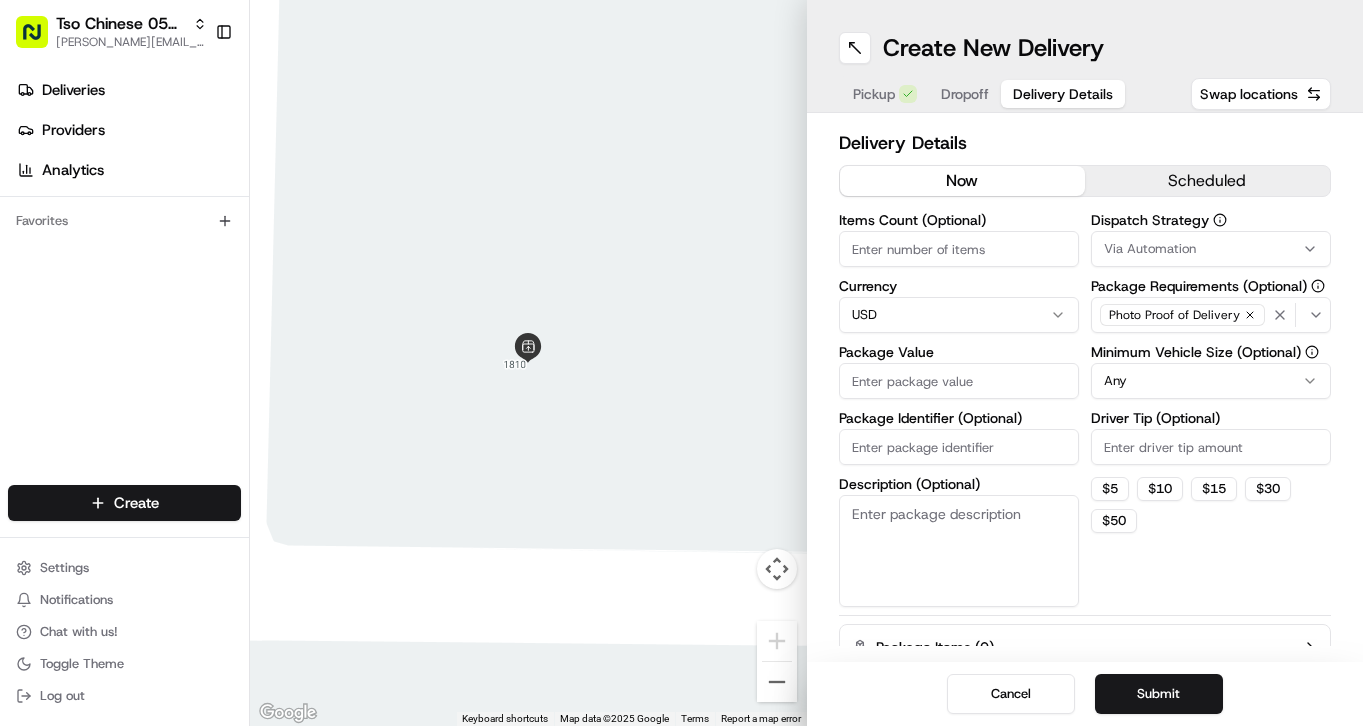 click on "Delivery Details" at bounding box center (1063, 94) 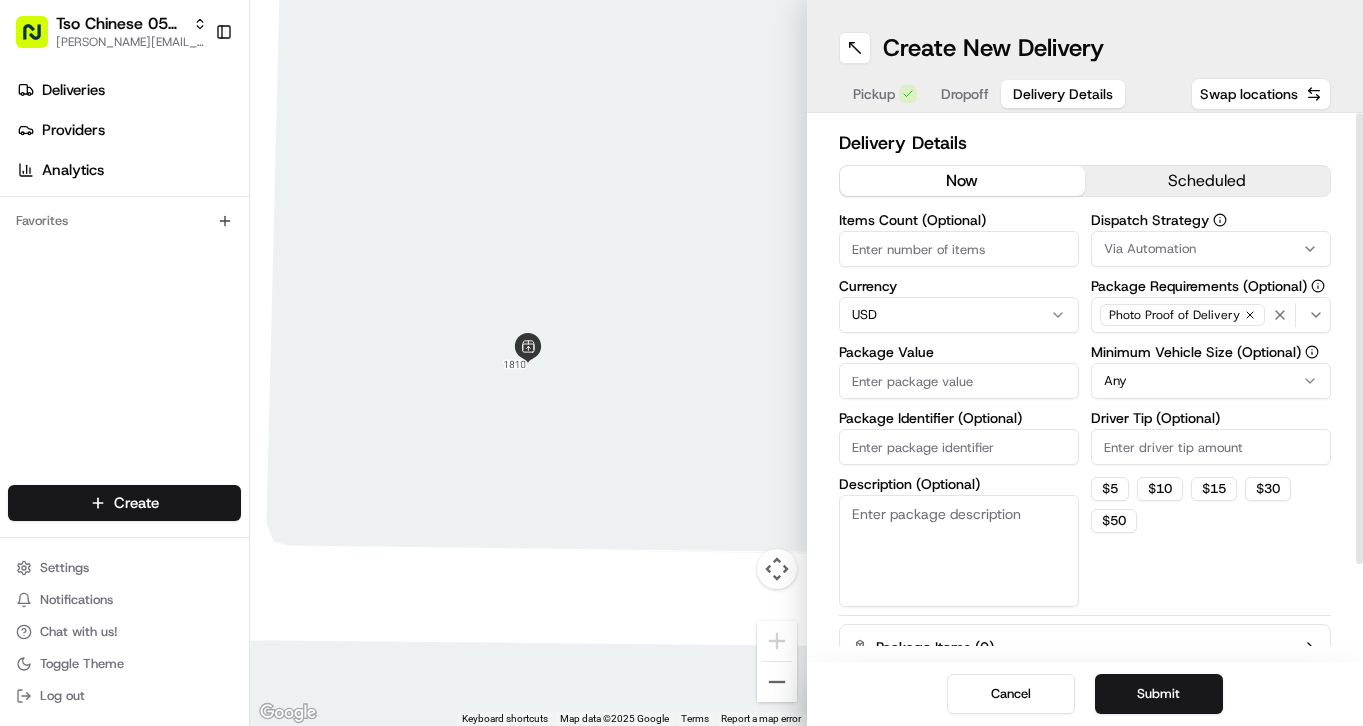 click on "Package Identifier (Optional)" at bounding box center [959, 447] 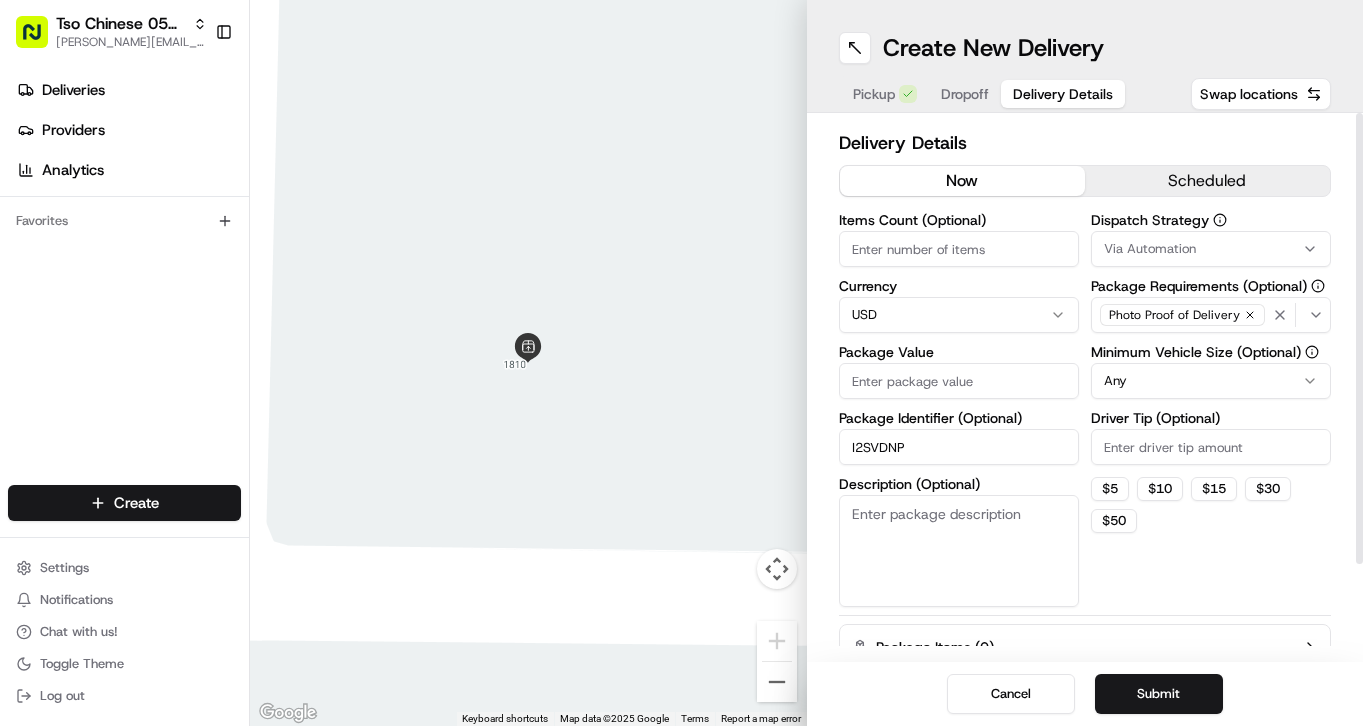 type on "I2SVDNP" 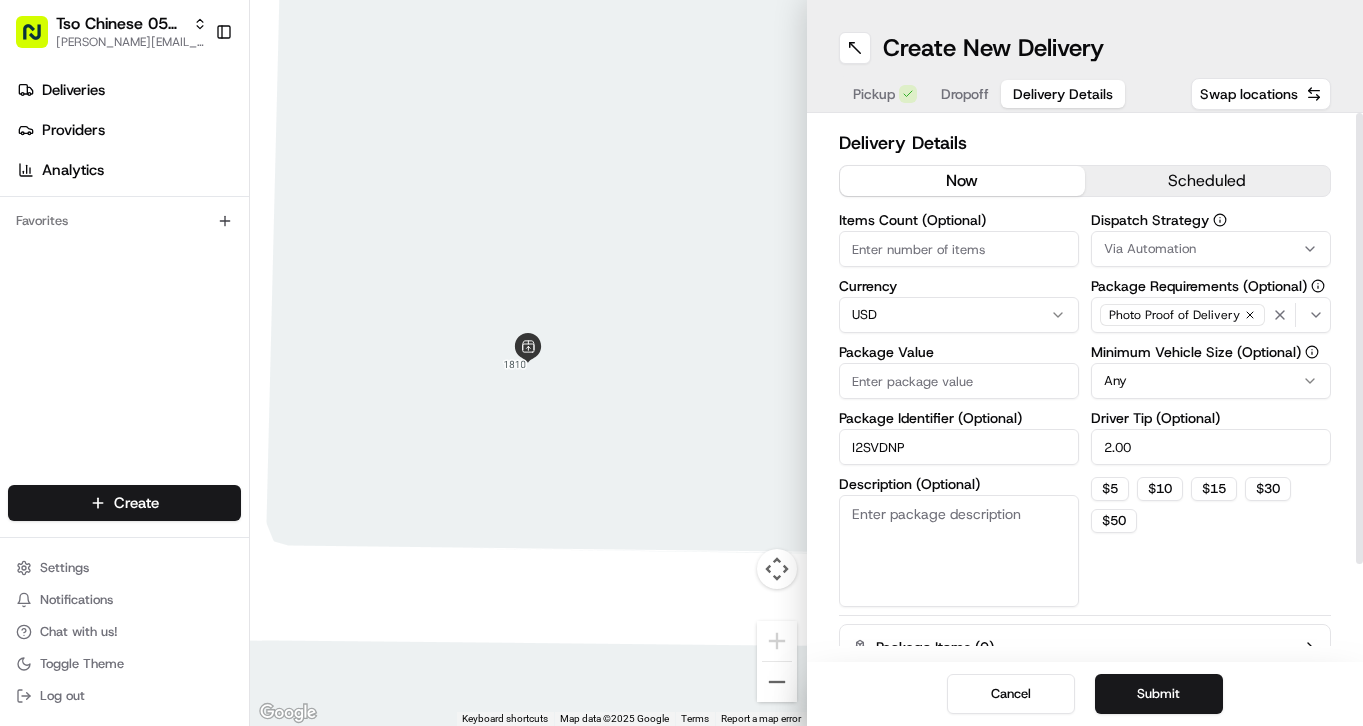 type on "2.00" 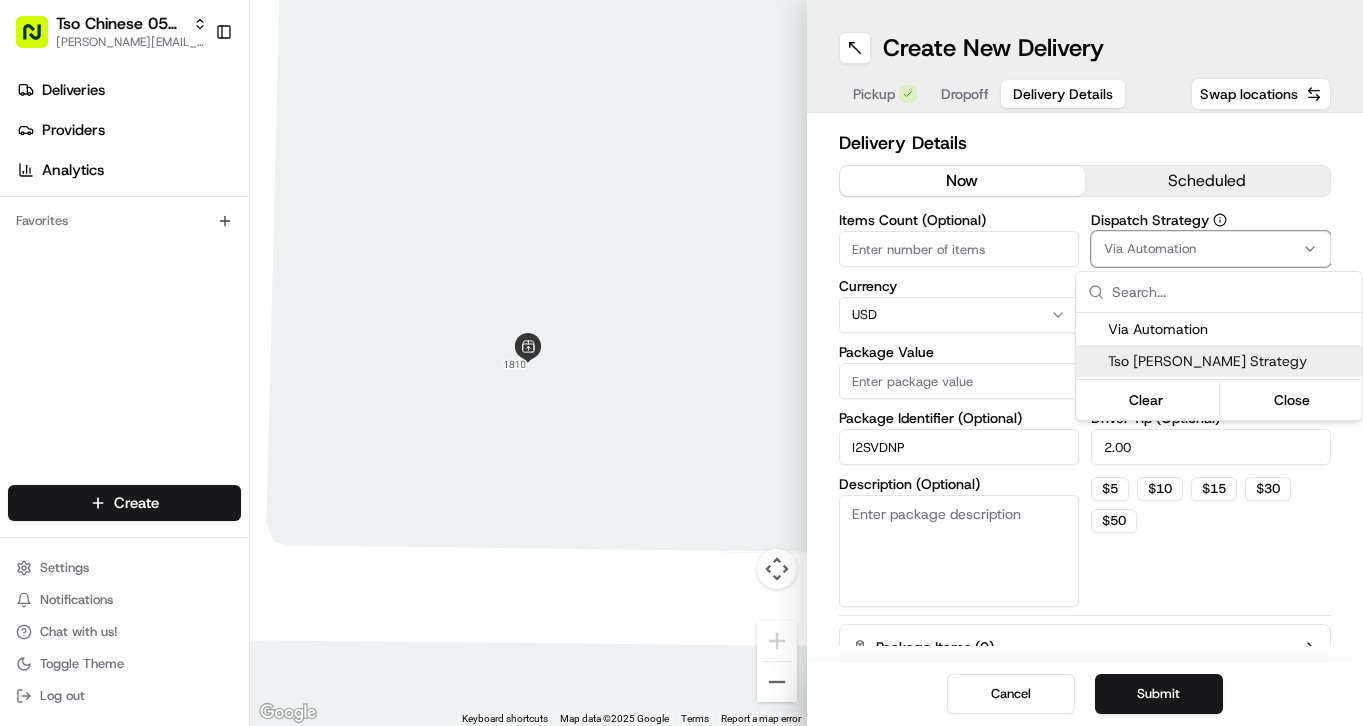 click on "Tso [PERSON_NAME] Strategy" at bounding box center (1231, 361) 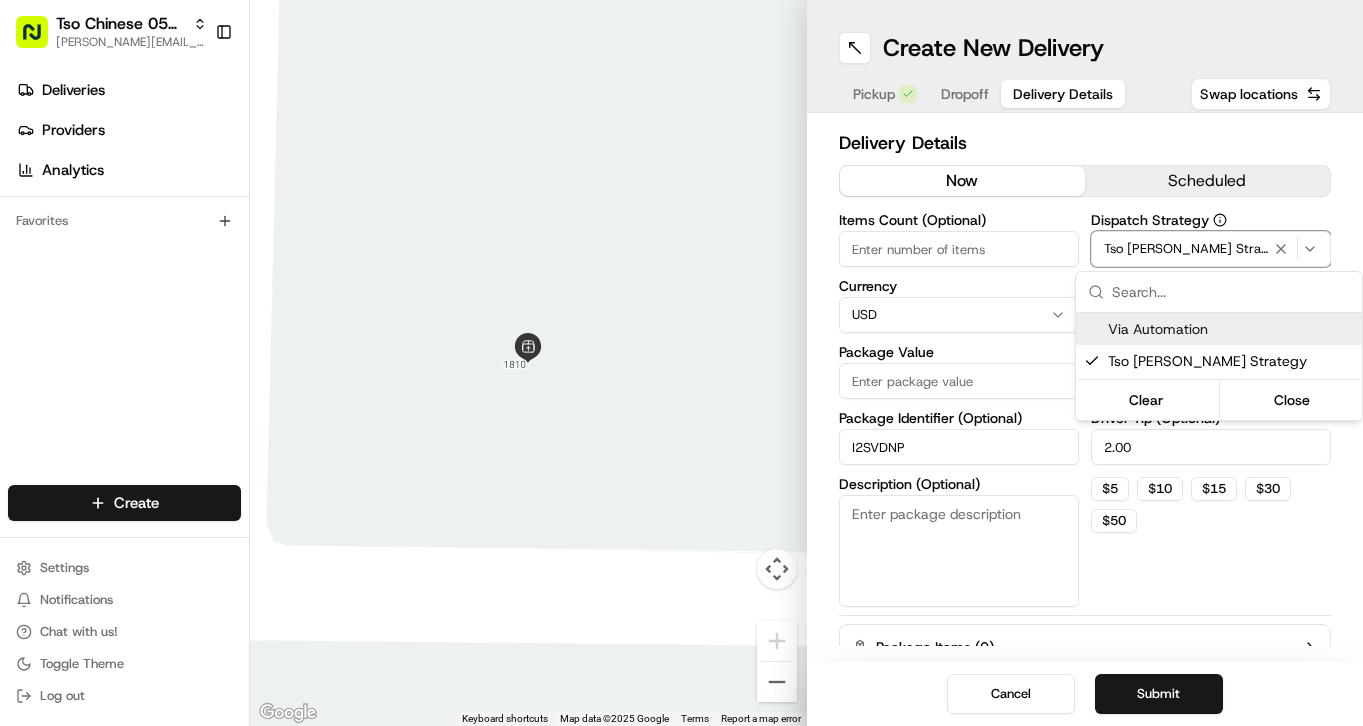 click on "Tso Chinese 05 Menchaca [EMAIL_ADDRESS][DOMAIN_NAME] Toggle Sidebar Deliveries Providers Analytics Favorites Main Menu Members & Organization Organization Users Roles Preferences Customization Tracking Orchestration Automations Dispatch Strategy Locations Pickup Locations Dropoff Locations Billing Billing Refund Requests Integrations Notification Triggers Webhooks API Keys Request Logs Create Settings Notifications Chat with us! Toggle Theme Log out ← Move left → Move right ↑ Move up ↓ Move down + Zoom in - Zoom out Home Jump left by 75% End Jump right by 75% Page Up Jump up by 75% Page Down Jump down by 75% Keyboard shortcuts Map Data Map data ©2025 Google Map data ©2025 Google 2 m  Click to toggle between metric and imperial units Terms Report a map error Create New Delivery Pickup Dropoff Delivery Details Swap locations Delivery Details now scheduled Items Count (Optional) Currency USD Package Value Package Identifier (Optional) I2SVDNP Description (Optional) Dispatch Strategy Any 2.00 $" at bounding box center [681, 363] 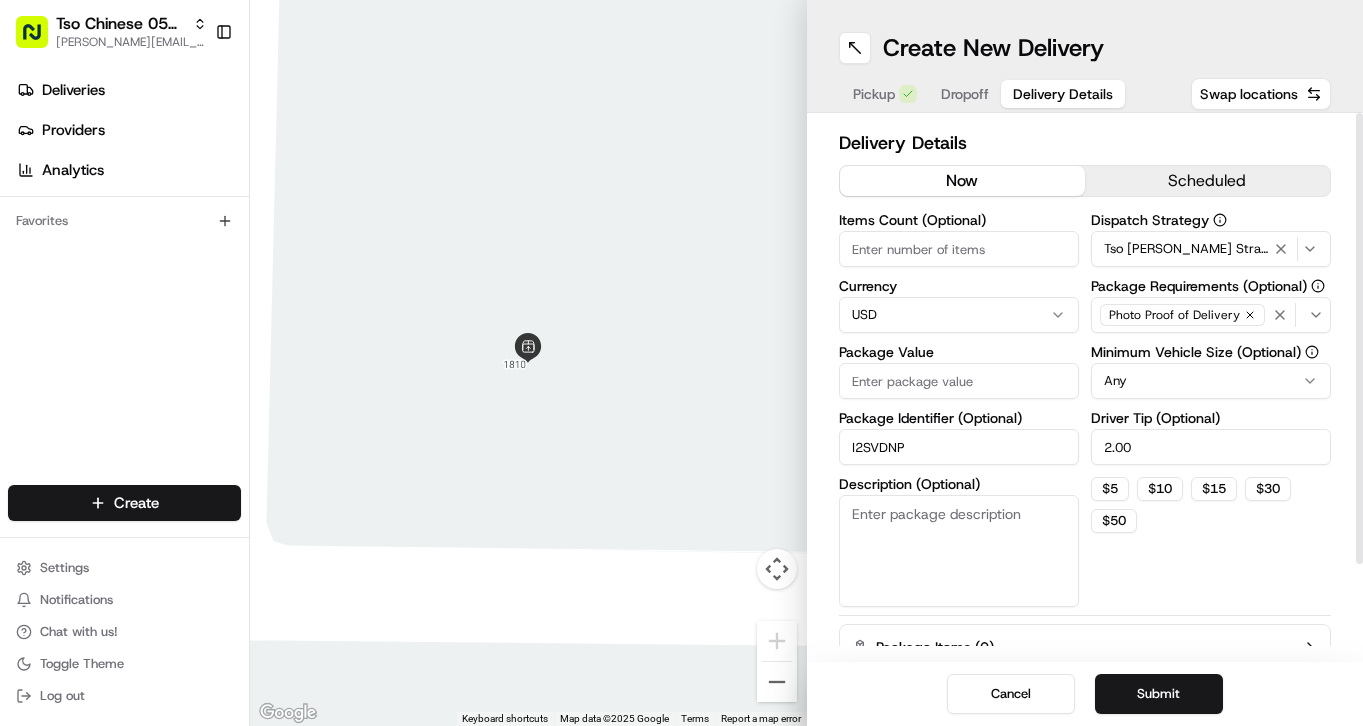 click on "Items Count (Optional)" at bounding box center (959, 249) 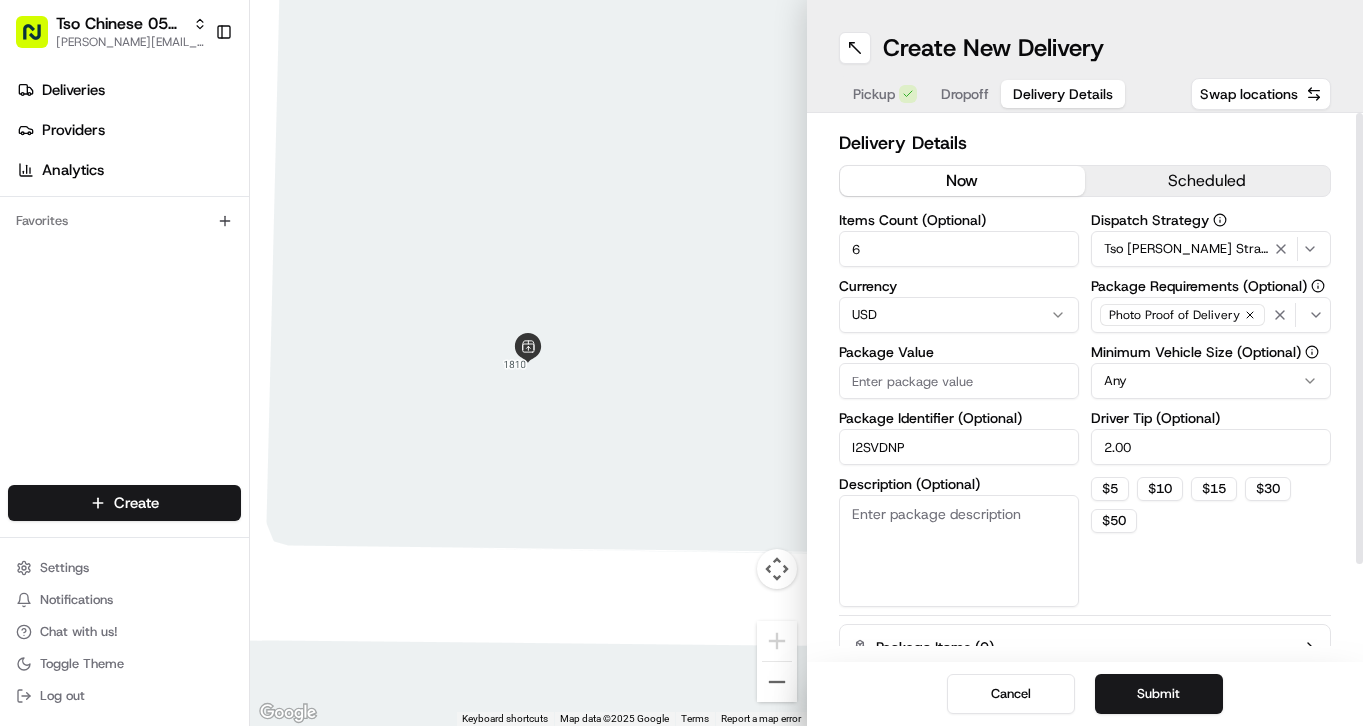 type on "6" 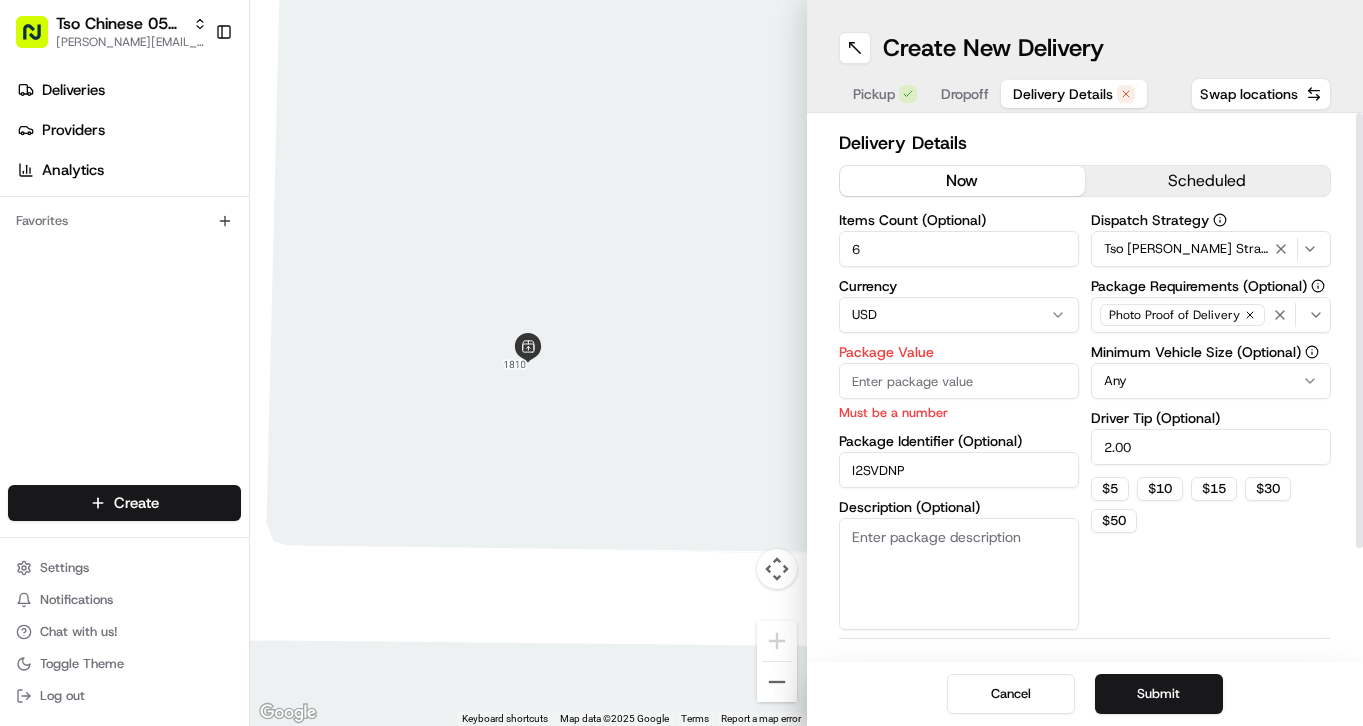 paste on "2" 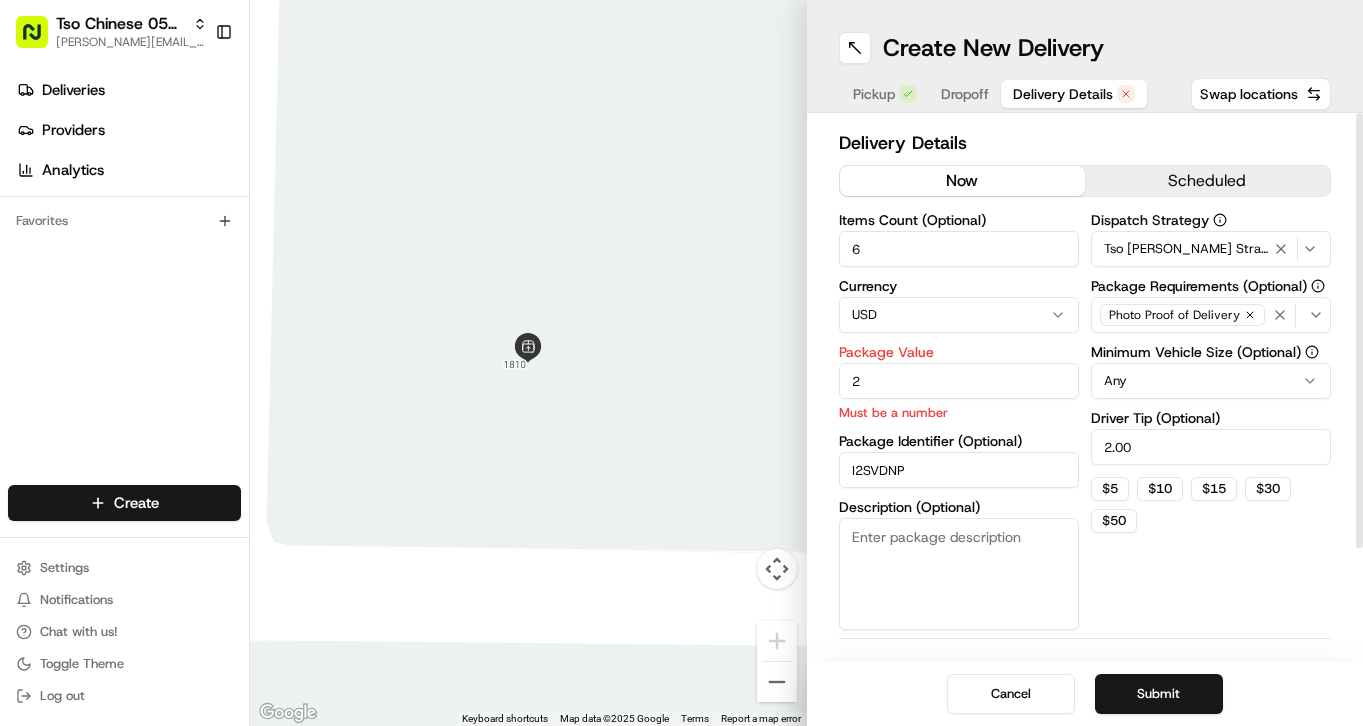 type on "2" 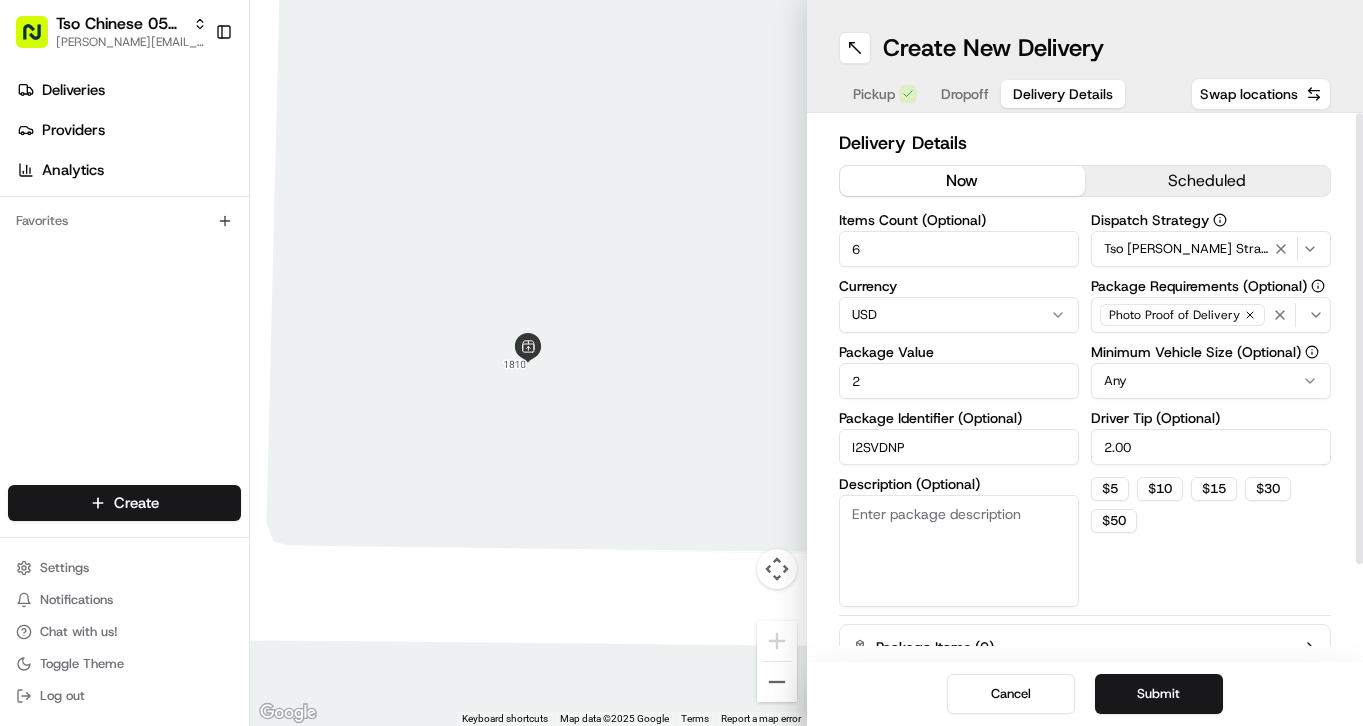 click on "Dispatch Strategy Tso [PERSON_NAME] Strategy Package Requirements (Optional) Photo Proof of Delivery Minimum Vehicle Size (Optional) Any Driver Tip (Optional) 2.00 $ 5 $ 10 $ 15 $ 30 $ 50" at bounding box center [1211, 410] 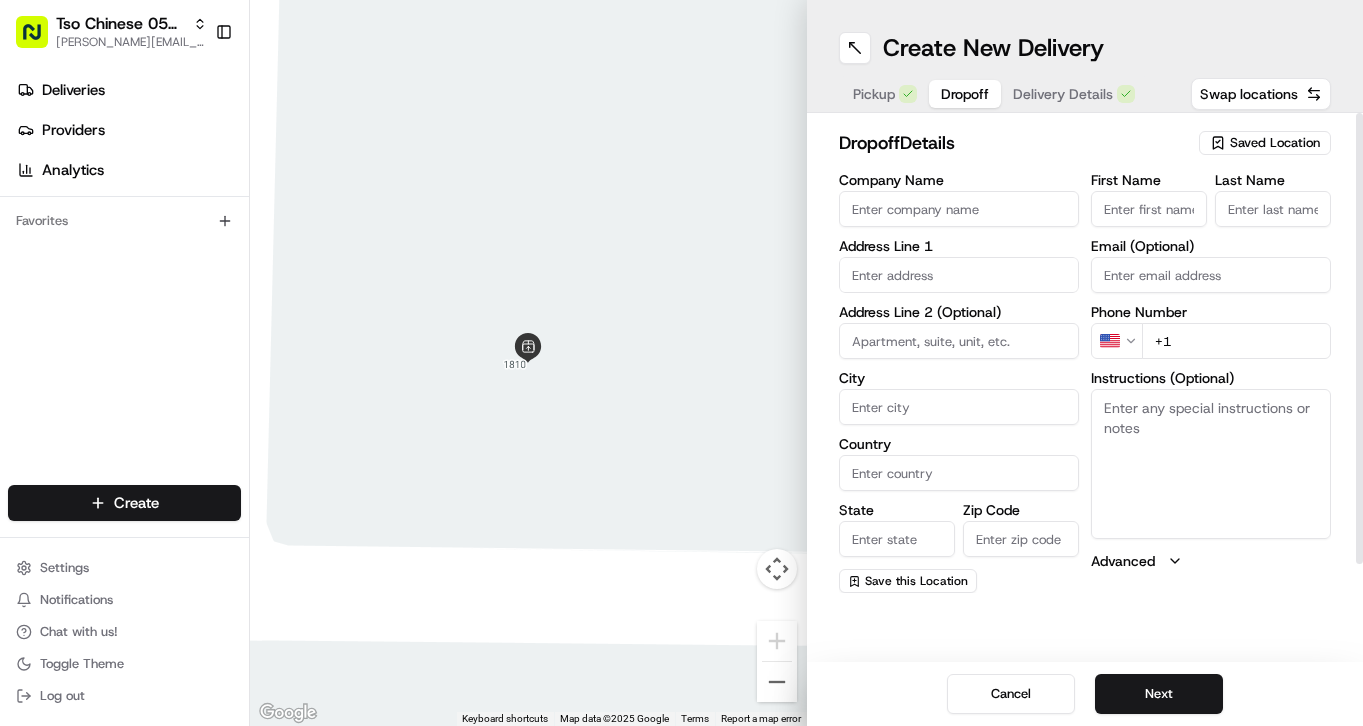 click on "Dropoff" at bounding box center (965, 94) 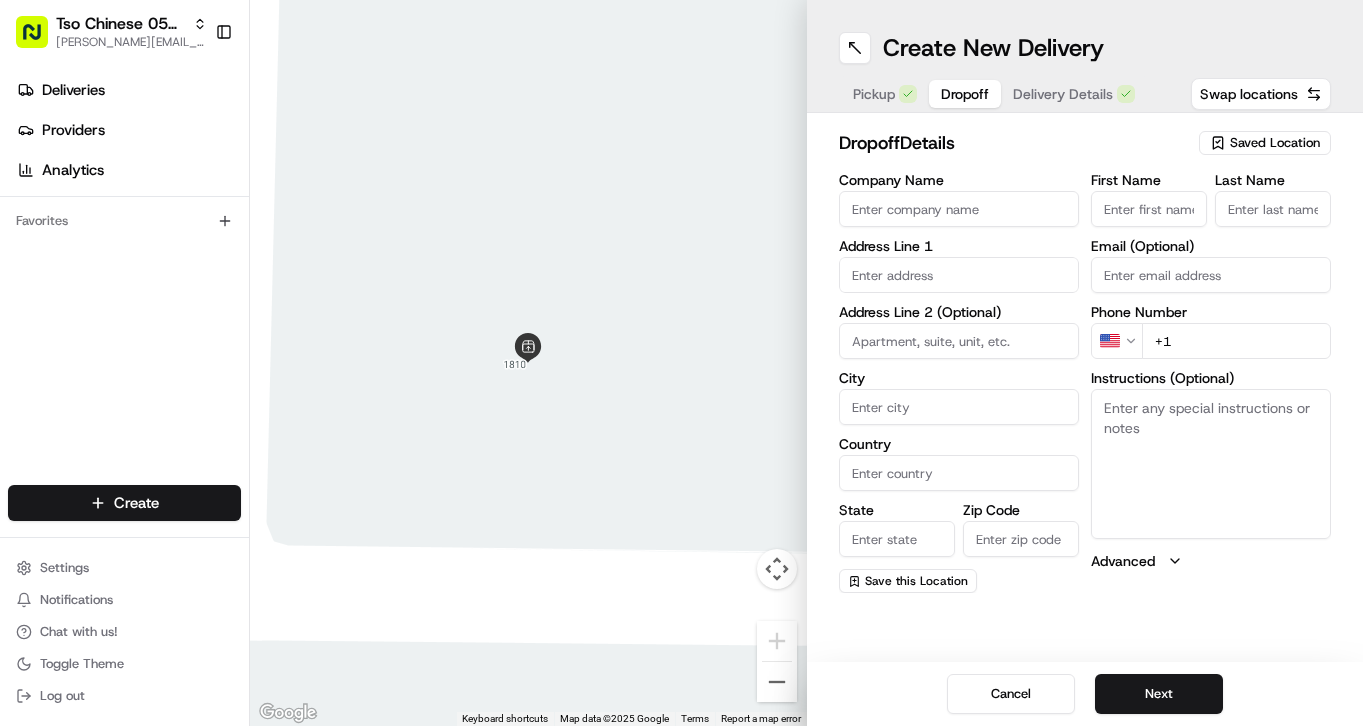 click on "Address Line 1" at bounding box center [959, 266] 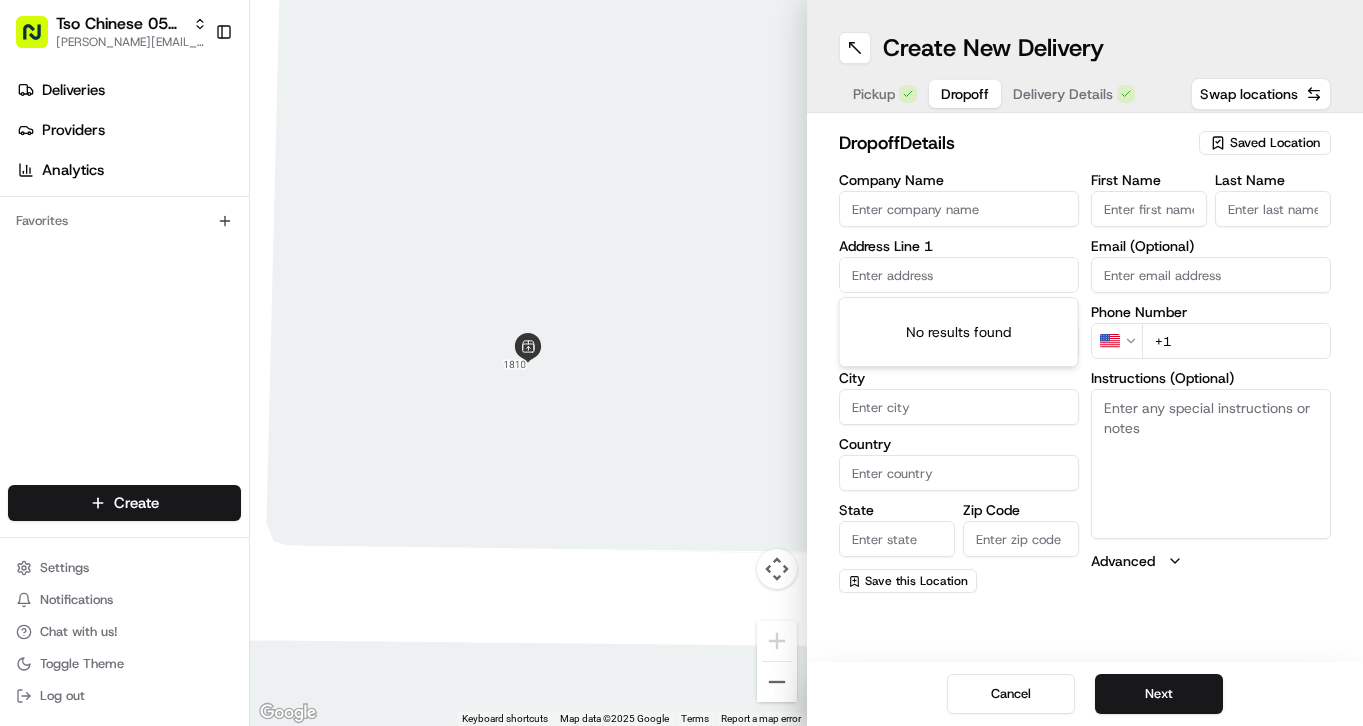 click at bounding box center (959, 275) 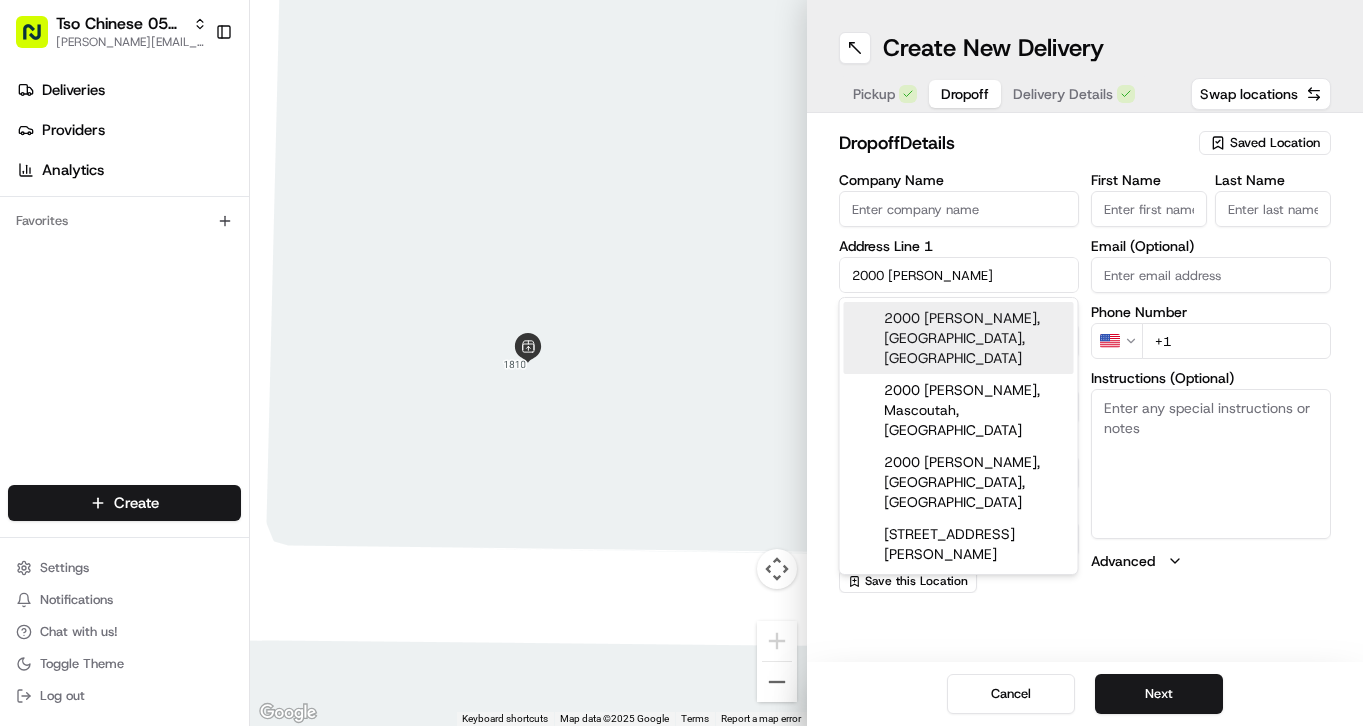 click on "2000 [PERSON_NAME], [GEOGRAPHIC_DATA], [GEOGRAPHIC_DATA]" at bounding box center [959, 338] 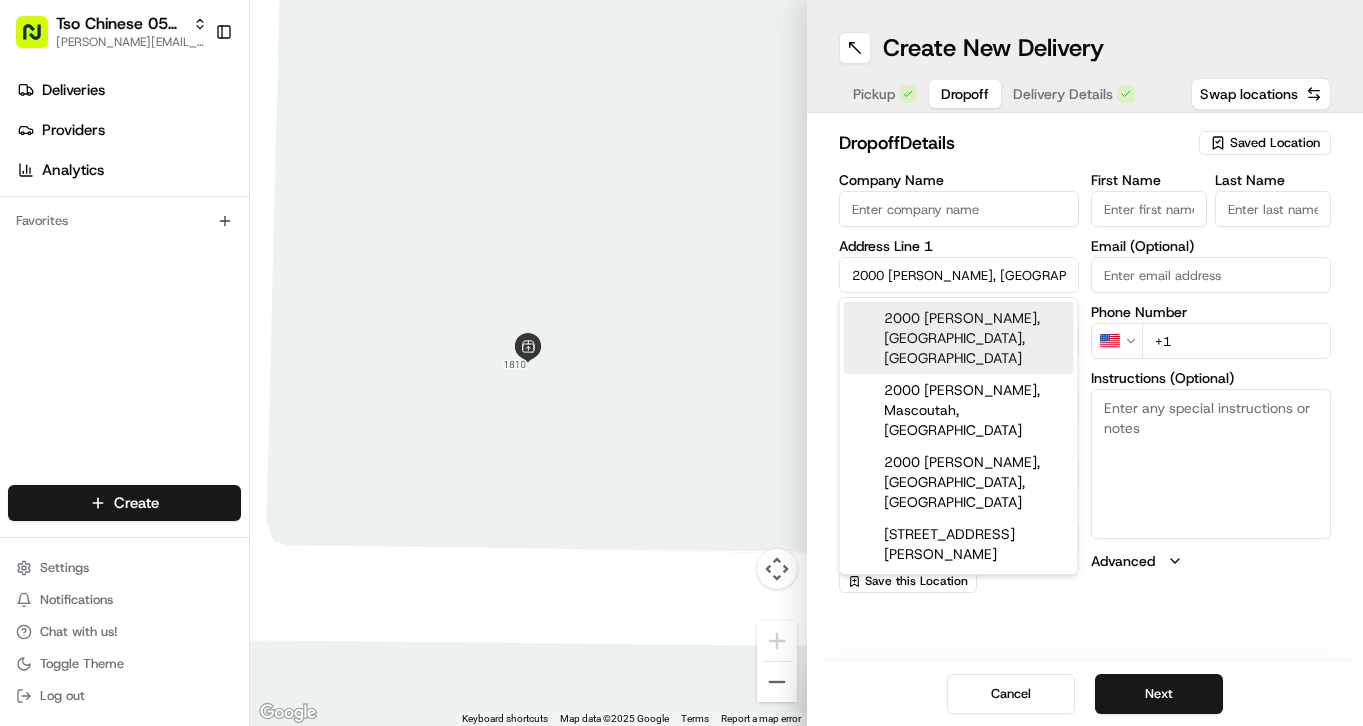 type on "[STREET_ADDRESS][PERSON_NAME]" 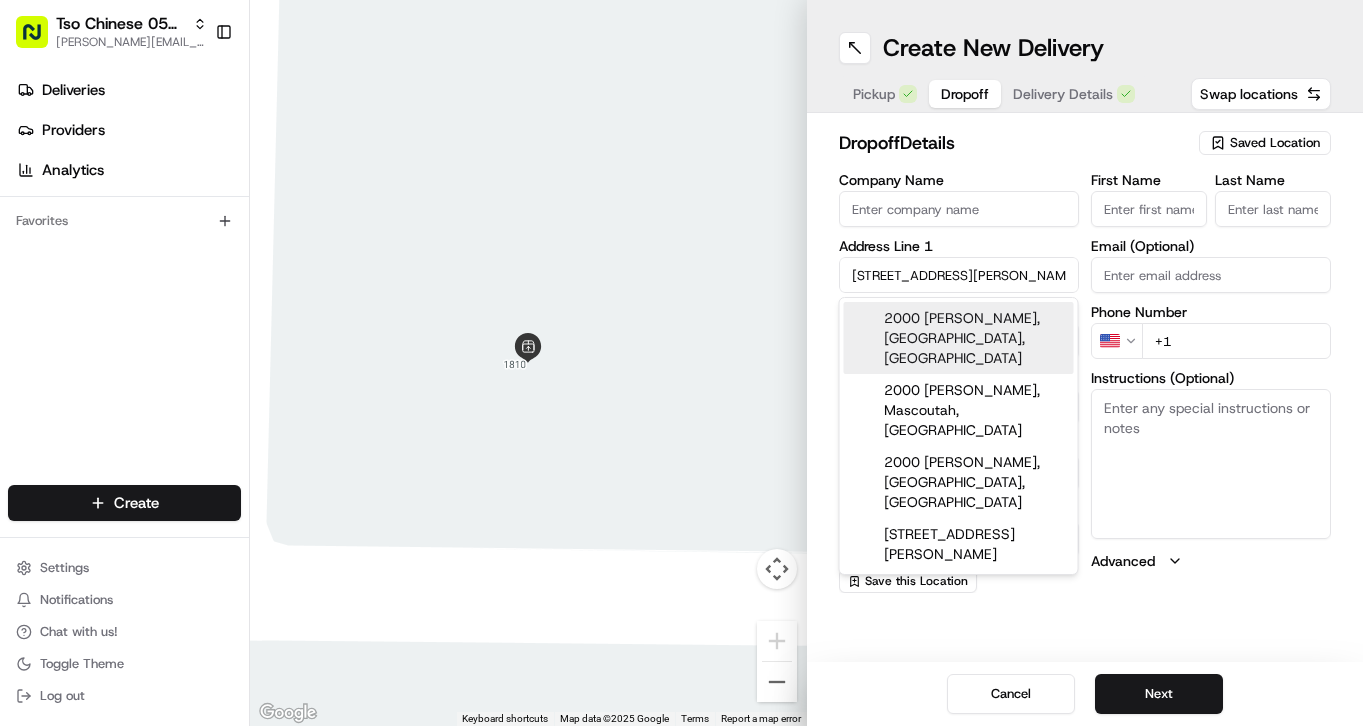 type on "2000 [PERSON_NAME]" 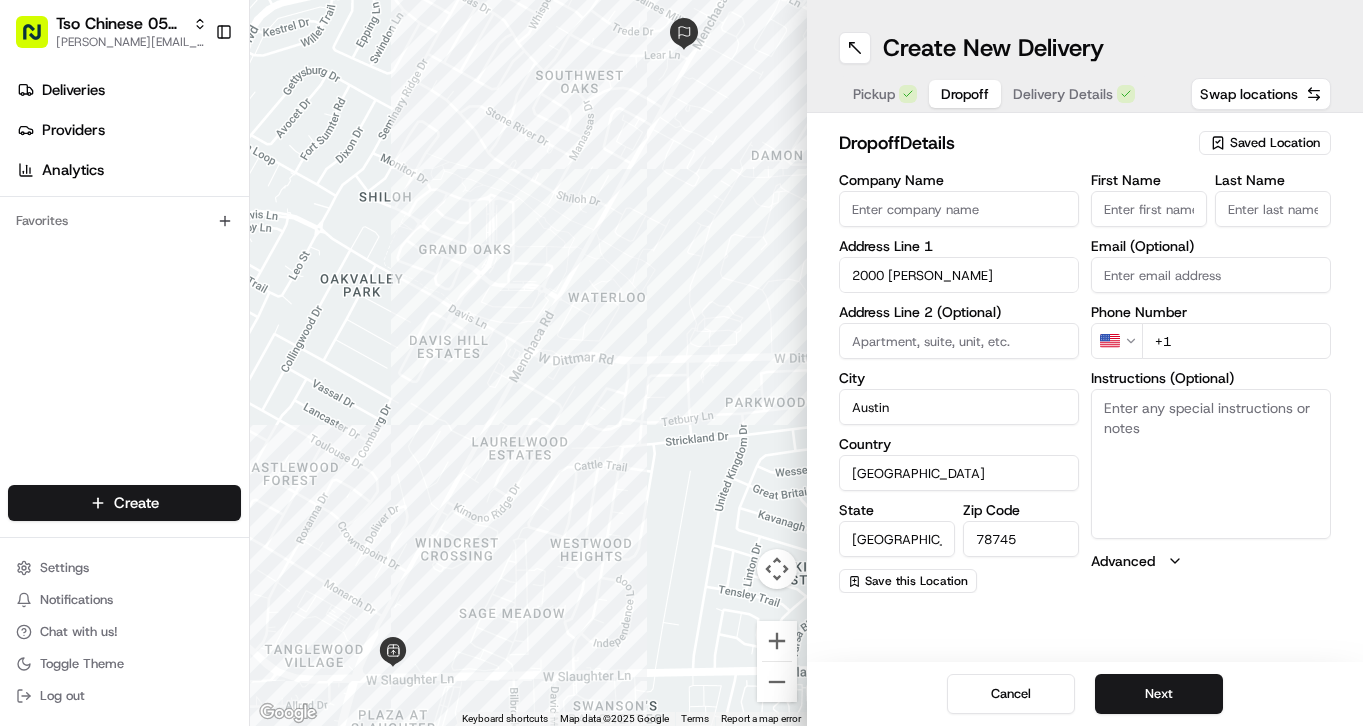 click on "First Name" at bounding box center (1149, 209) 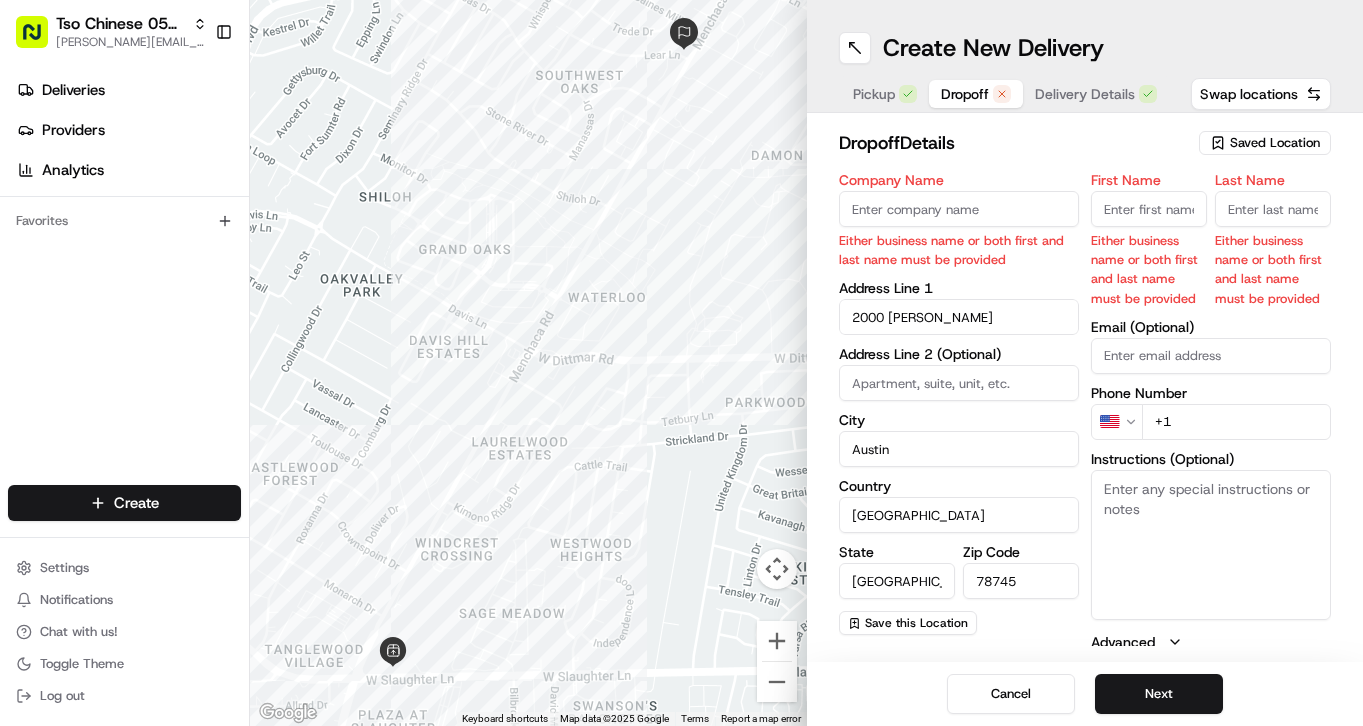 paste on "[PERSON_NAME]" 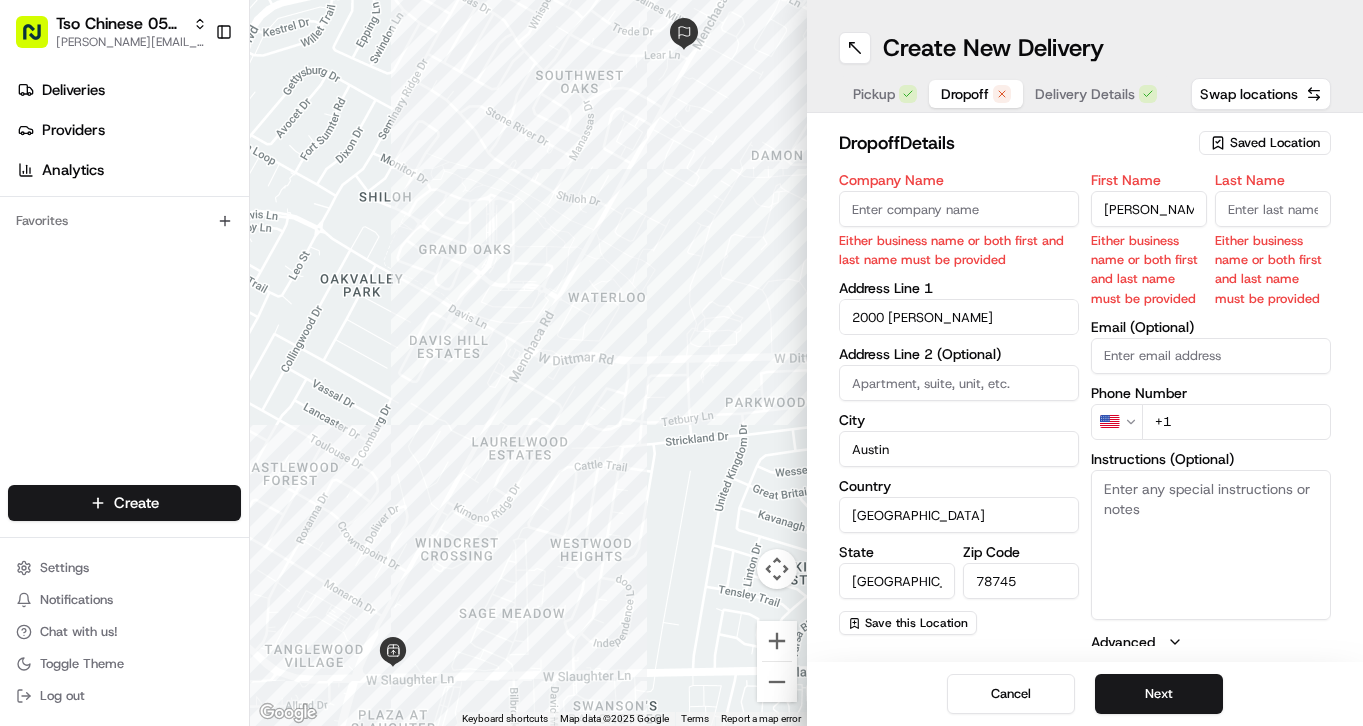 type on "[PERSON_NAME]" 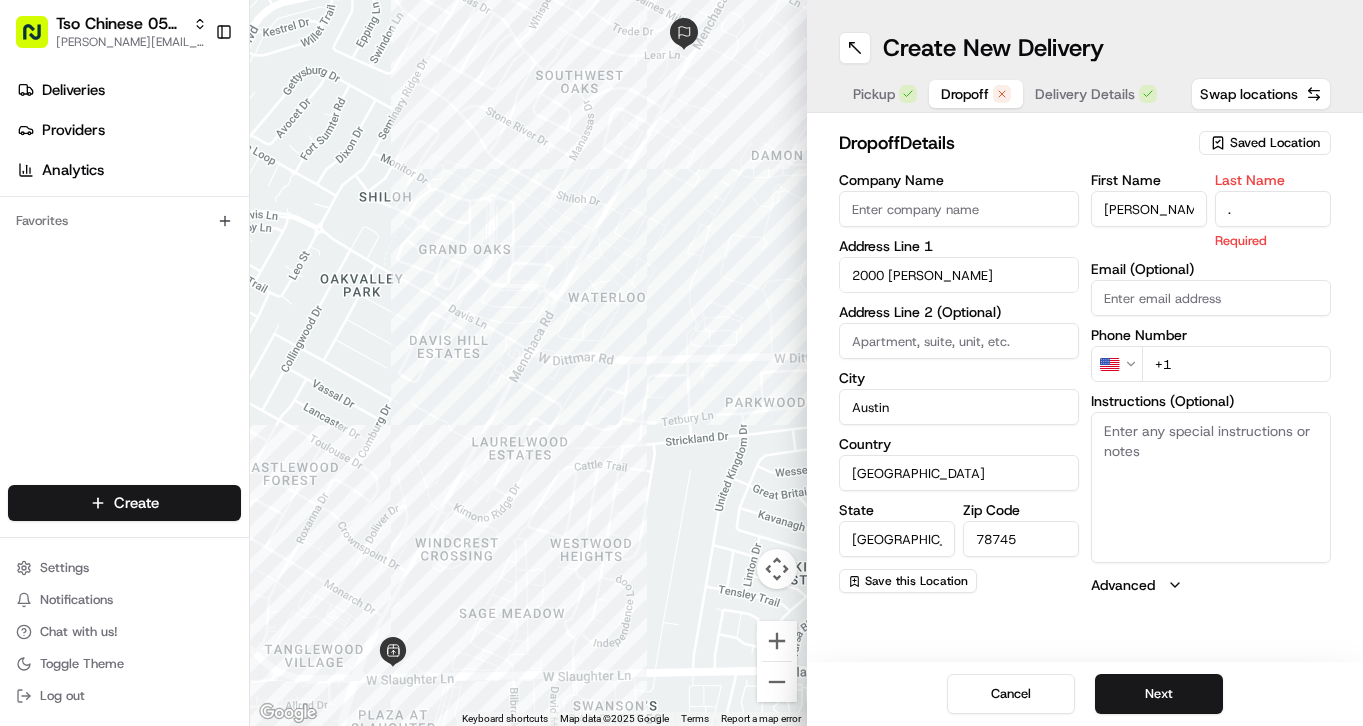 type on "." 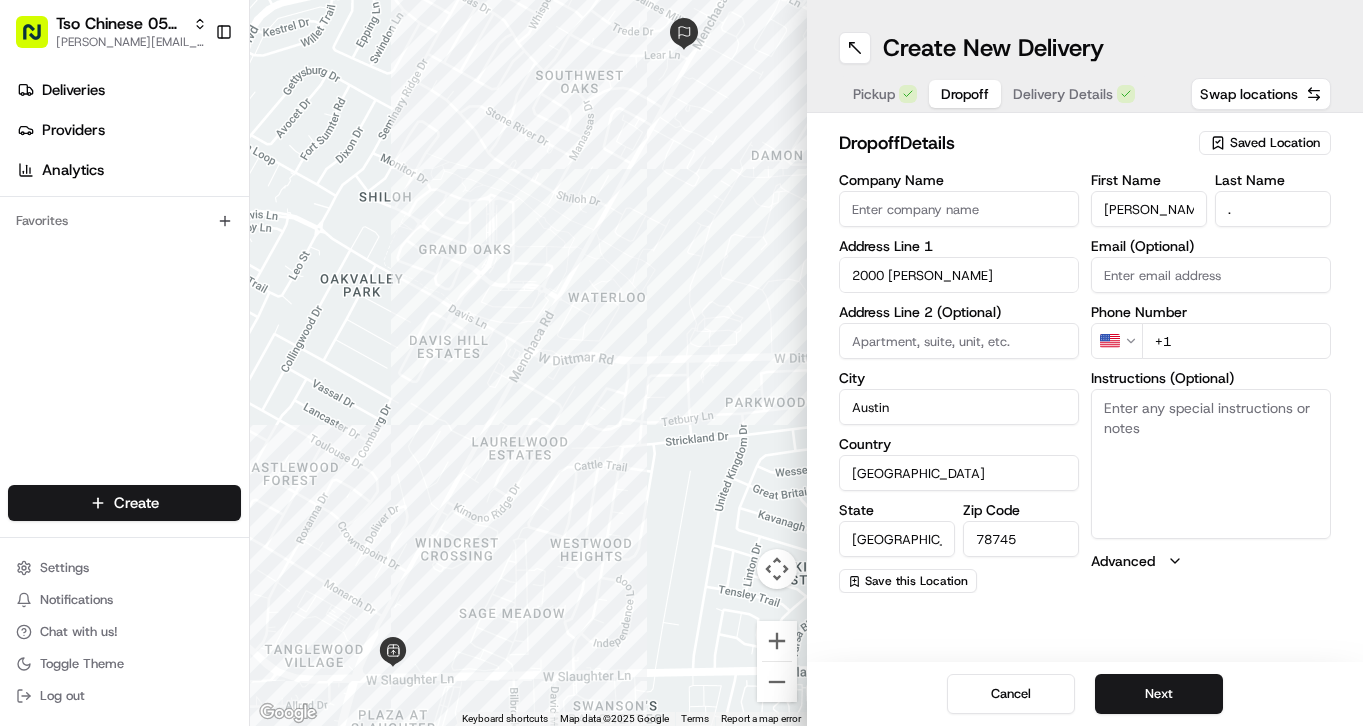 click on "First Name [PERSON_NAME] Last Name . Email (Optional) Phone Number US +1 Instructions (Optional) Advanced" at bounding box center [1211, 383] 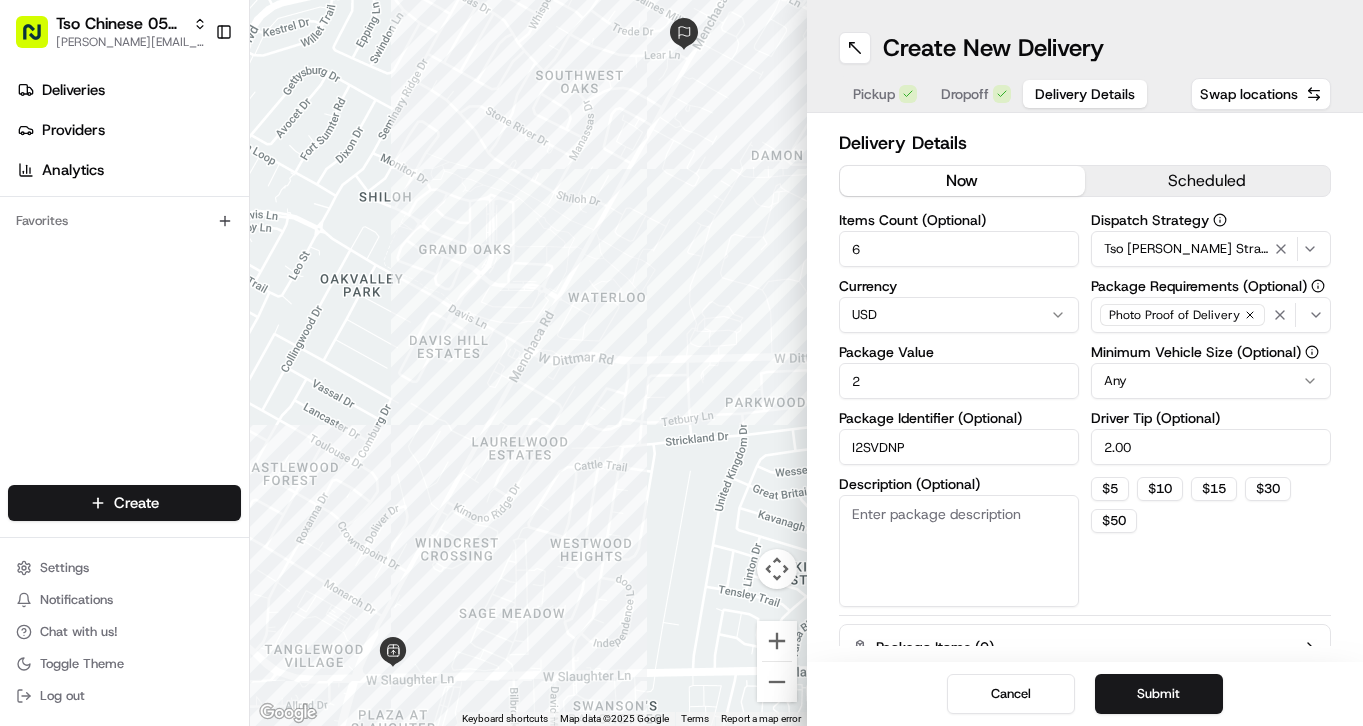 click on "Delivery Details" at bounding box center [1085, 94] 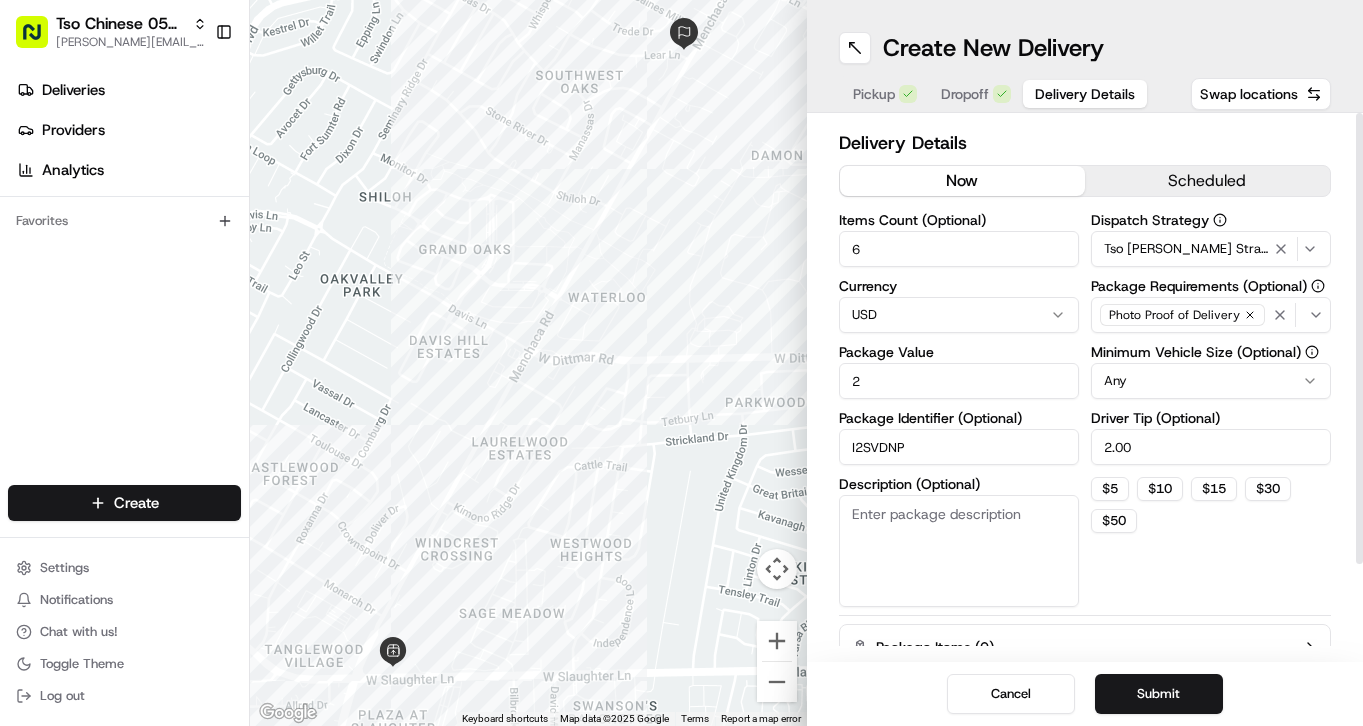 click on "2" at bounding box center (959, 381) 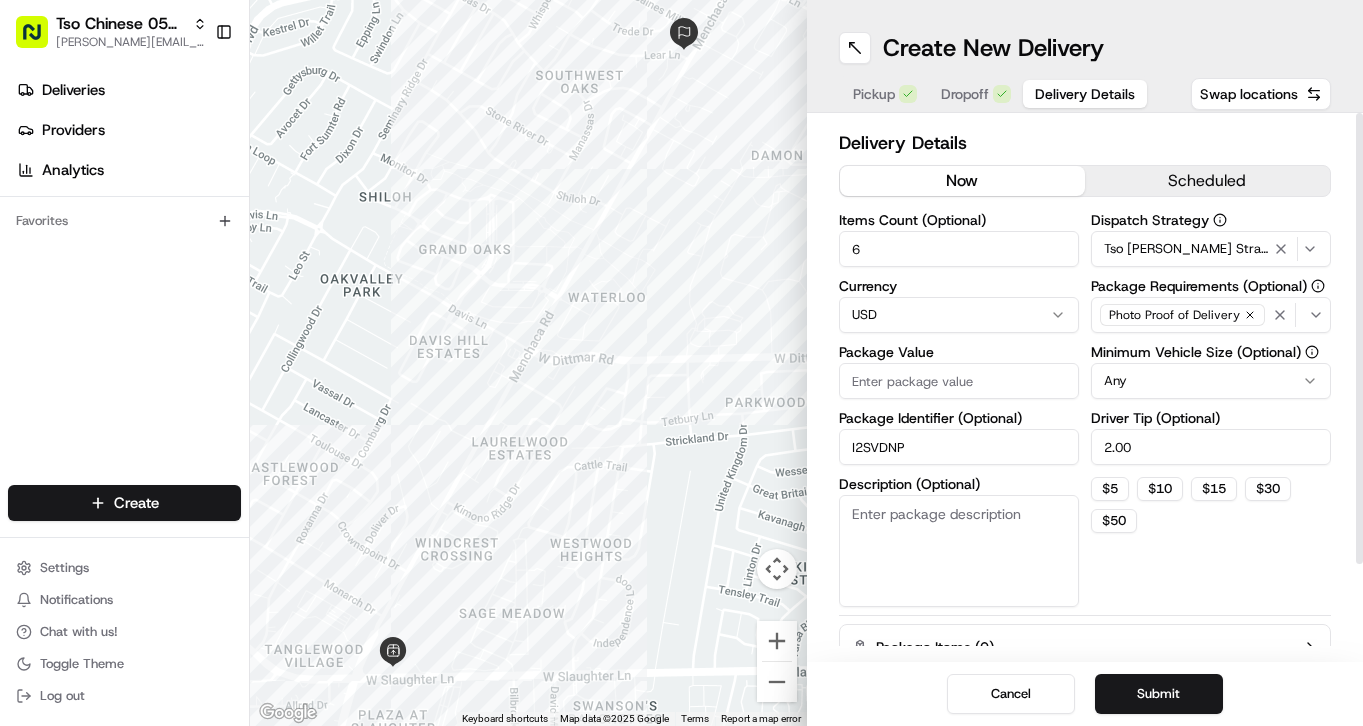 paste on "50.72" 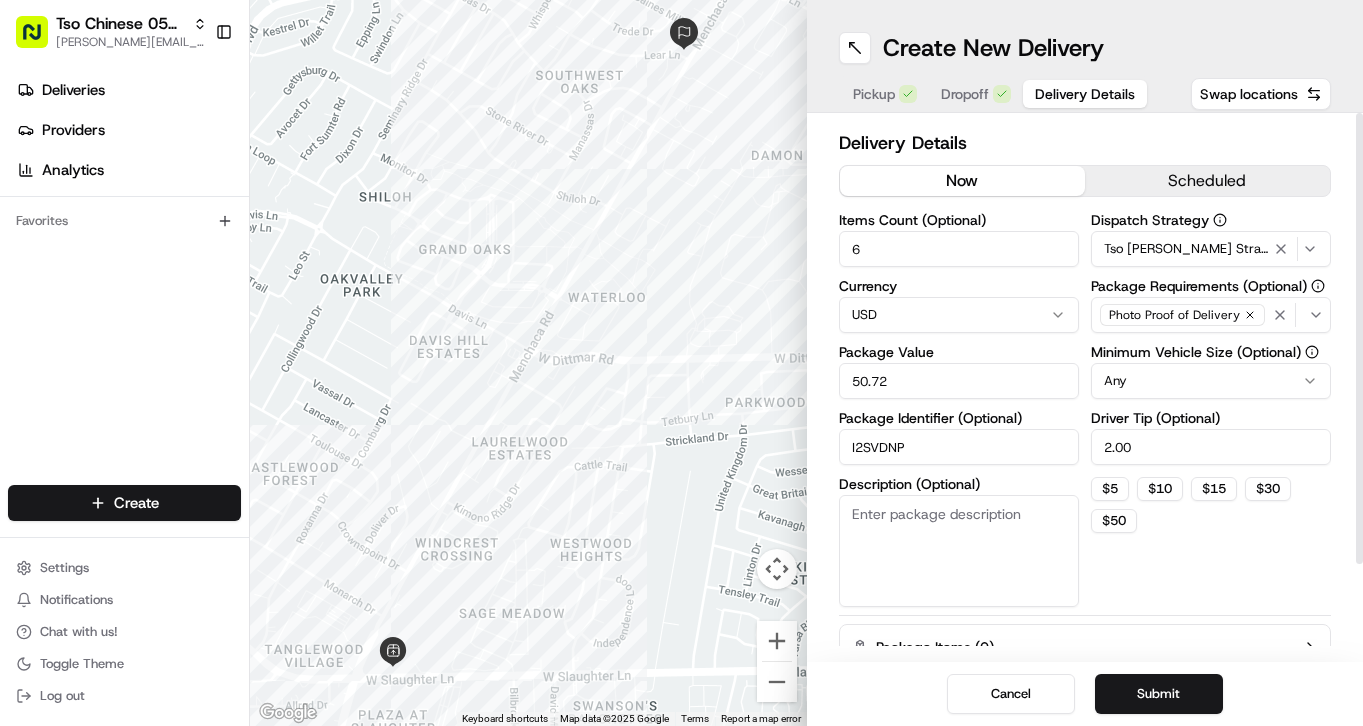 type on "50.72" 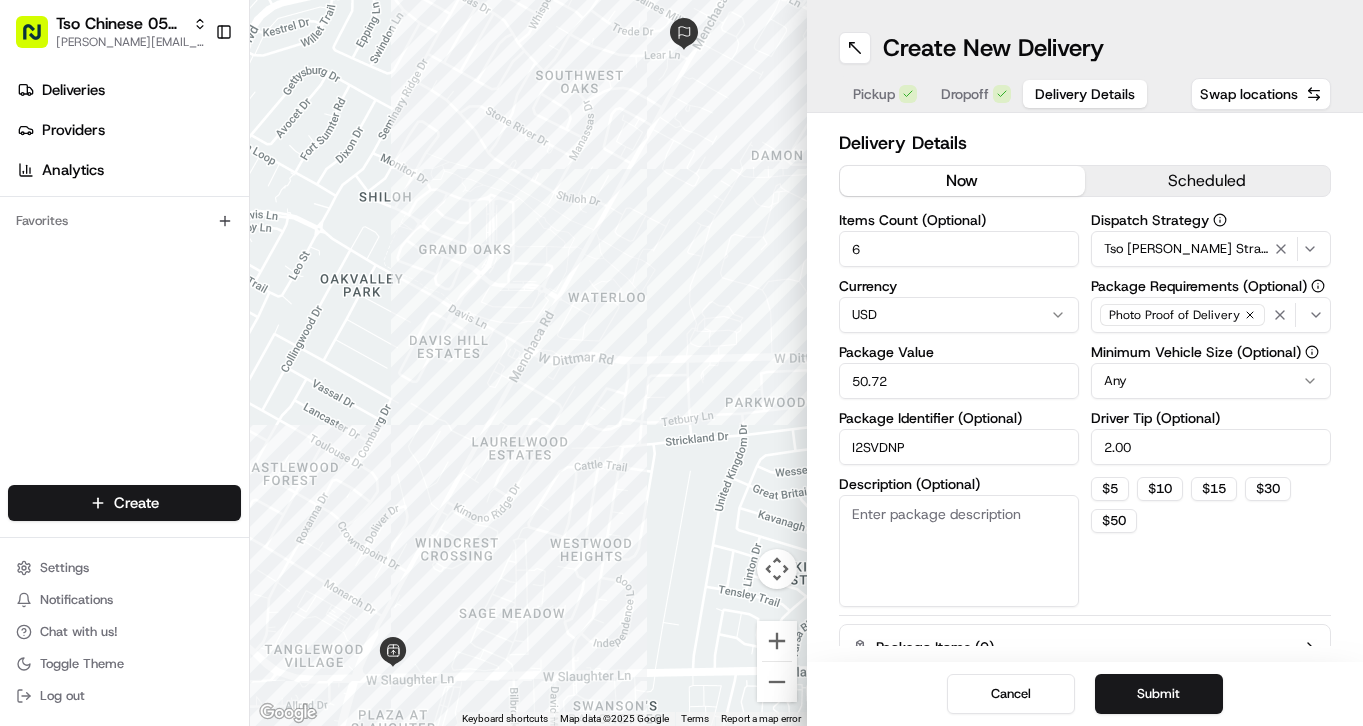 click on "Dropoff" at bounding box center [965, 94] 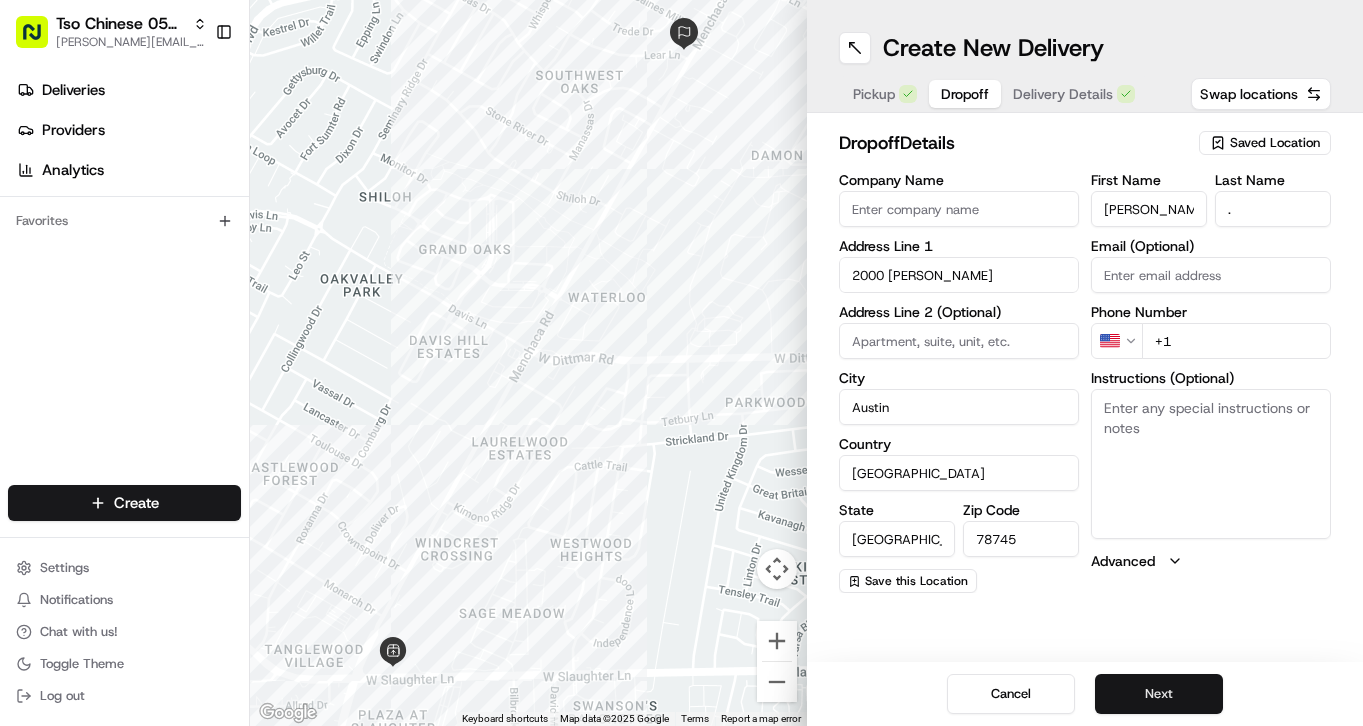 click on "Next" at bounding box center (1159, 694) 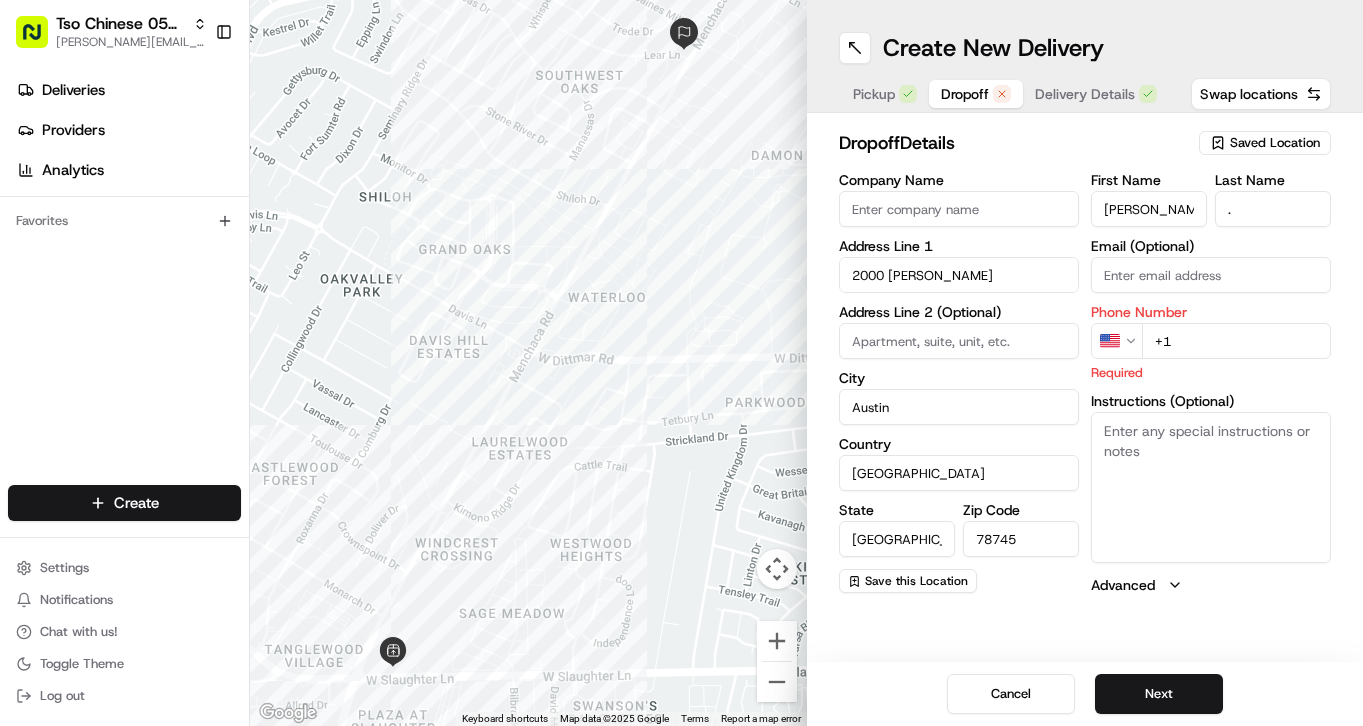 click on "+1" at bounding box center (1236, 341) 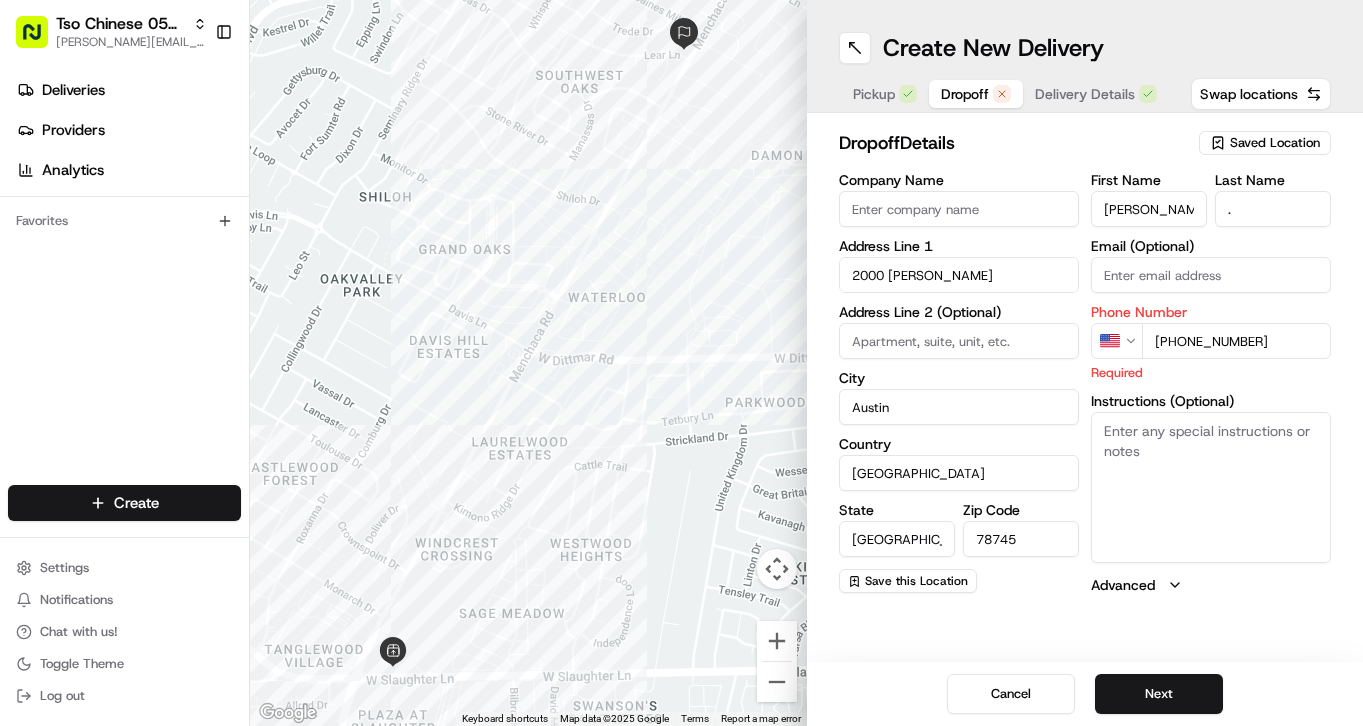 type on "[PHONE_NUMBER]" 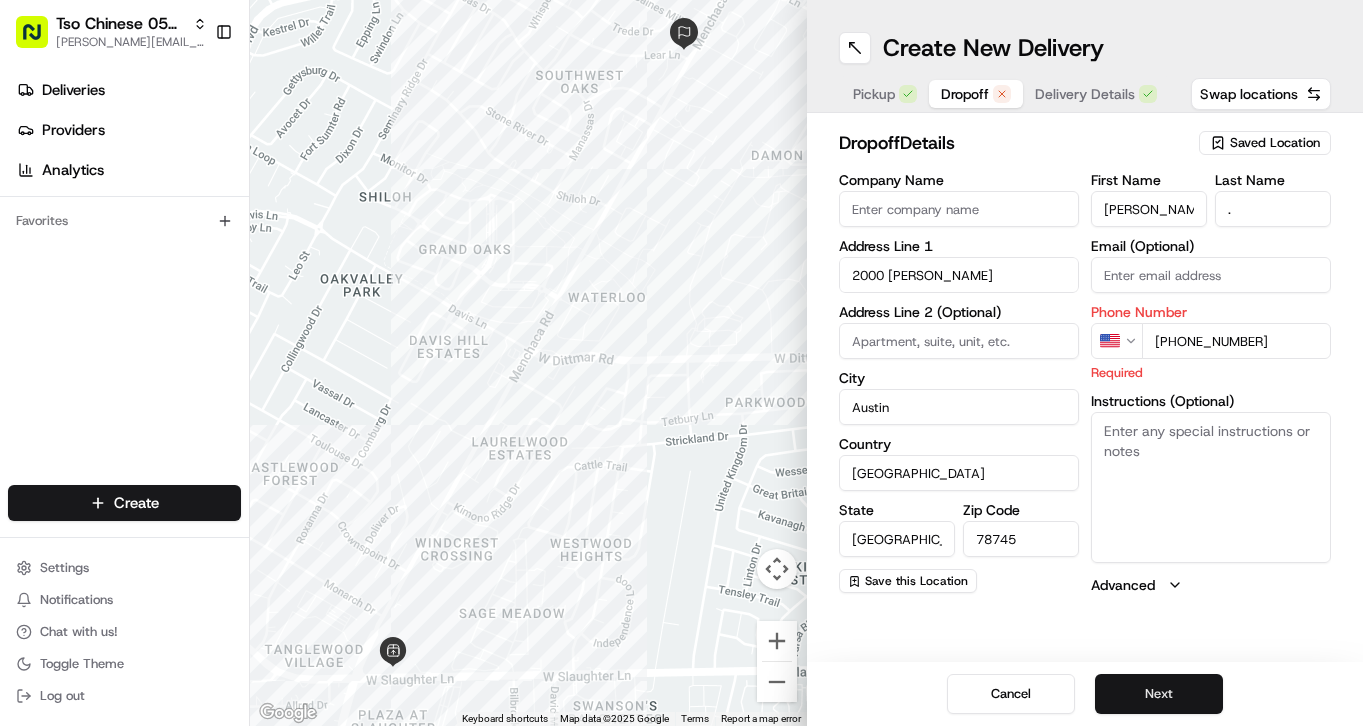 click on "Next" at bounding box center (1159, 694) 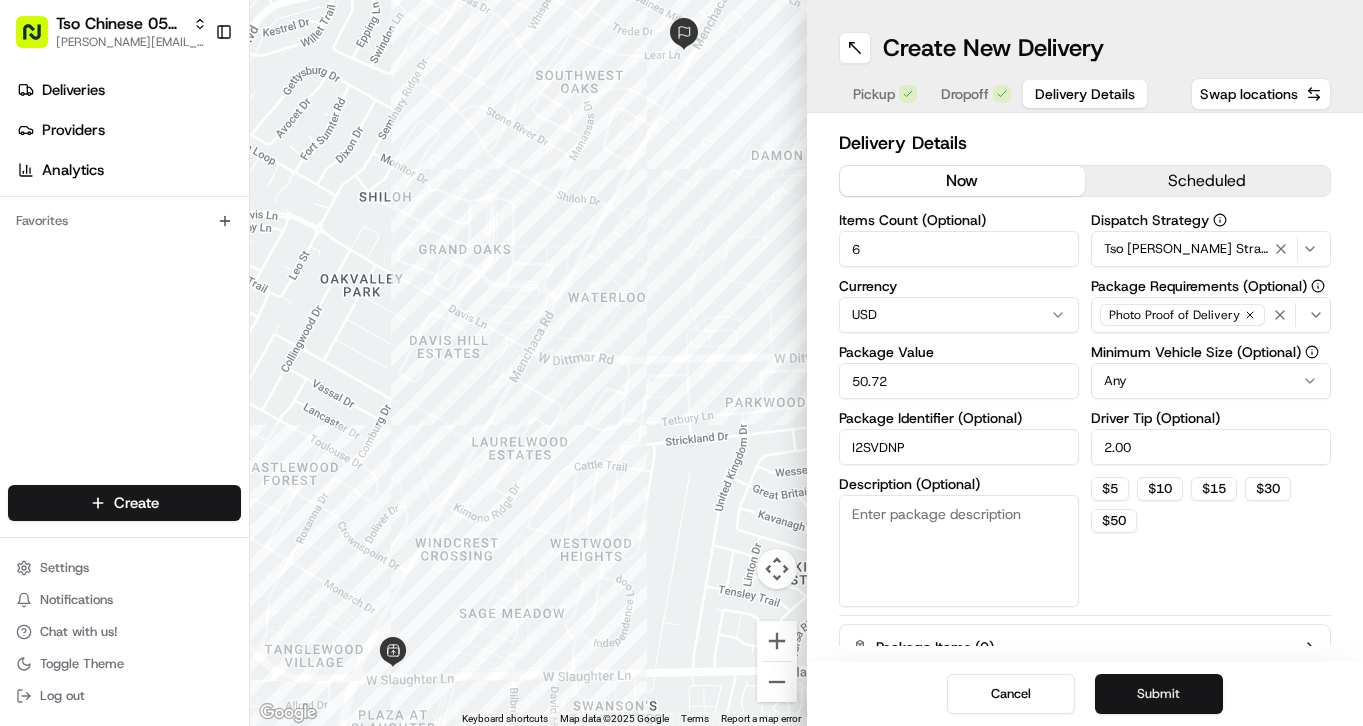click on "Submit" at bounding box center (1159, 694) 